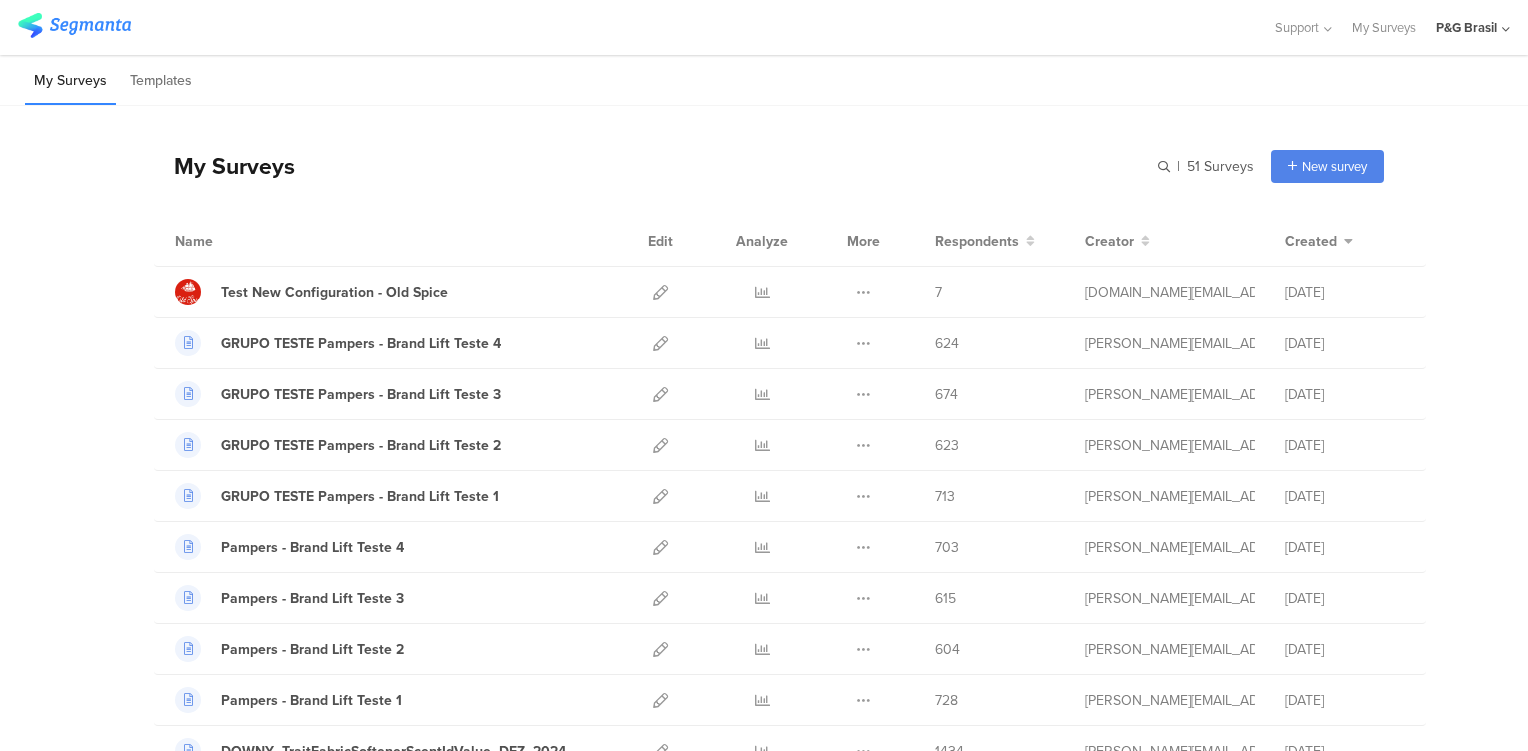 scroll, scrollTop: 0, scrollLeft: 0, axis: both 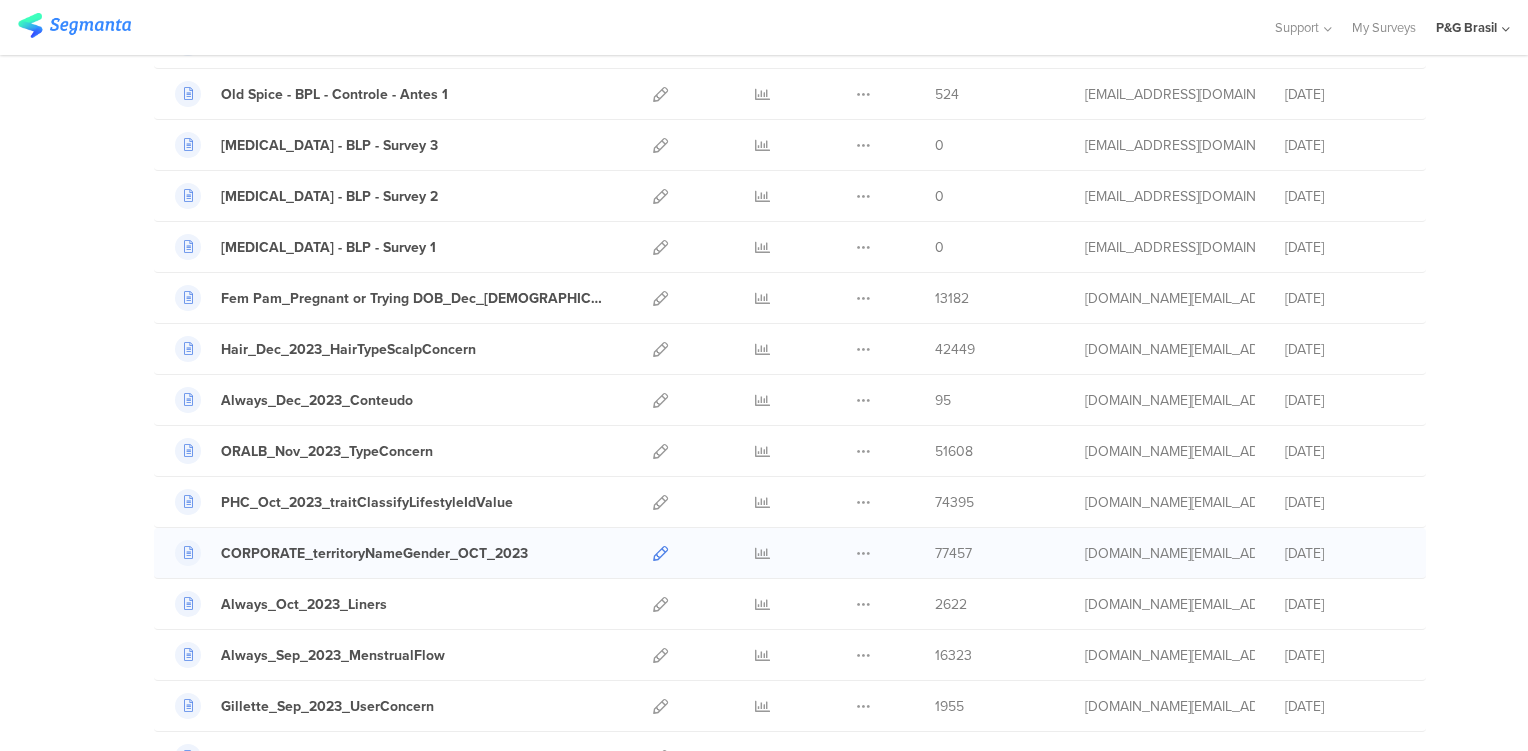 click at bounding box center [660, 553] 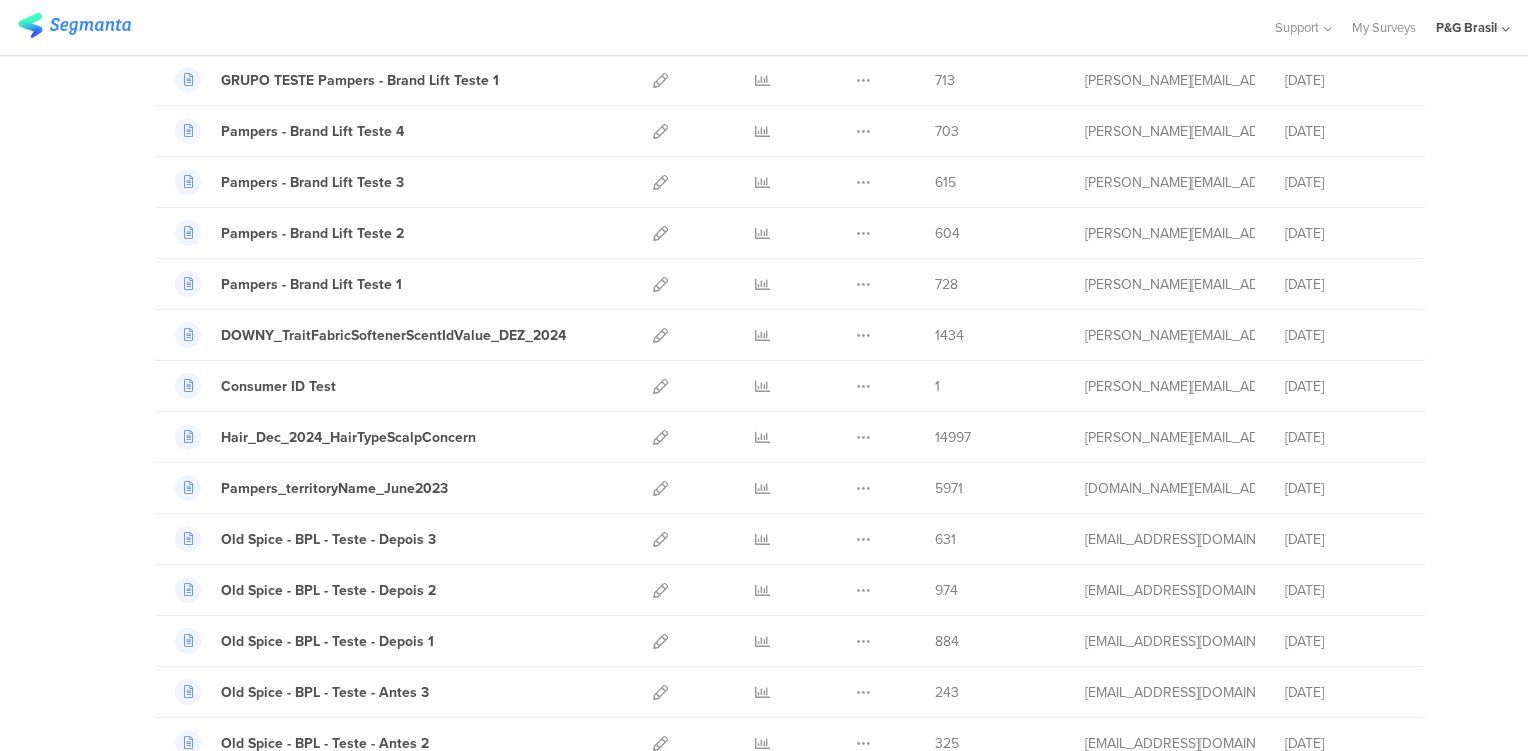 scroll, scrollTop: 419, scrollLeft: 0, axis: vertical 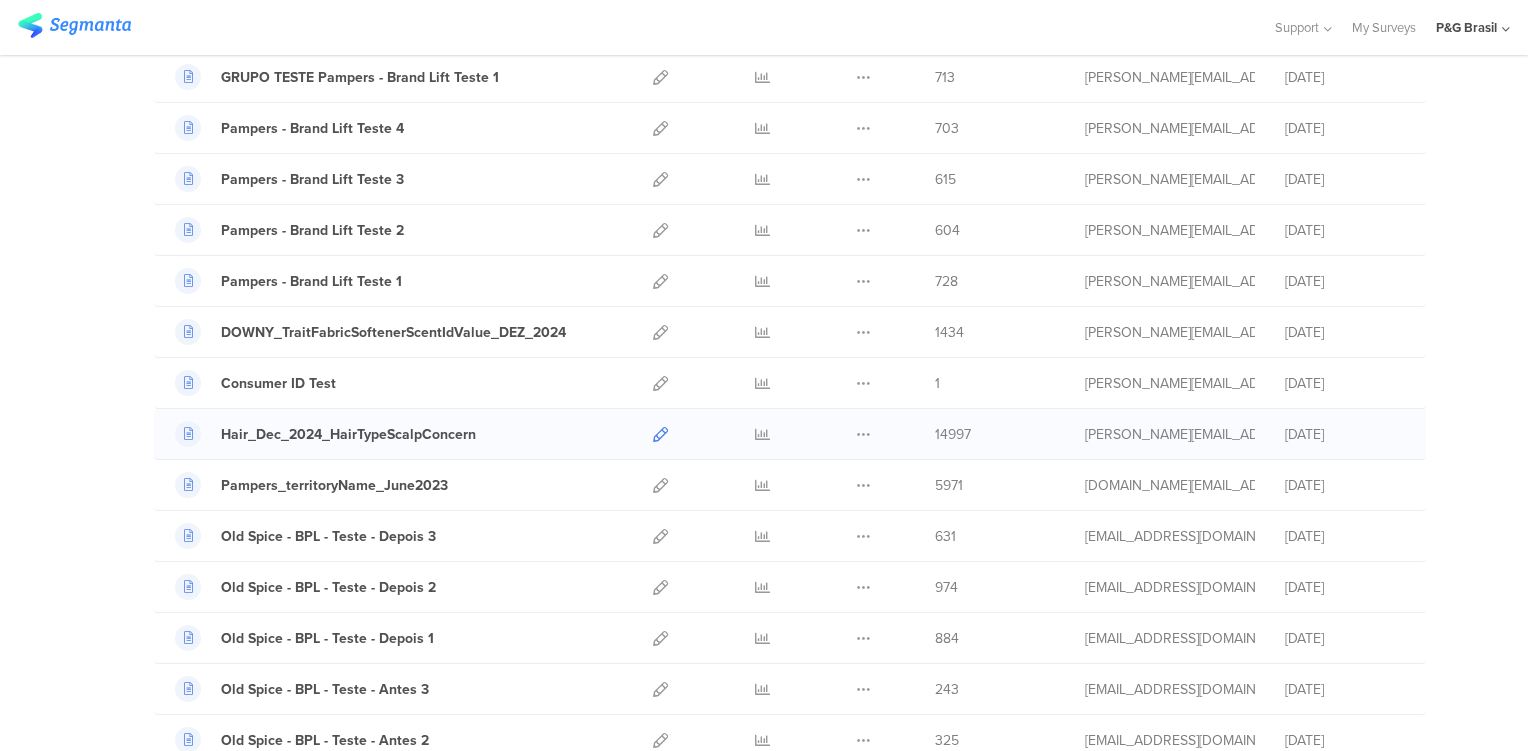 click at bounding box center (660, 434) 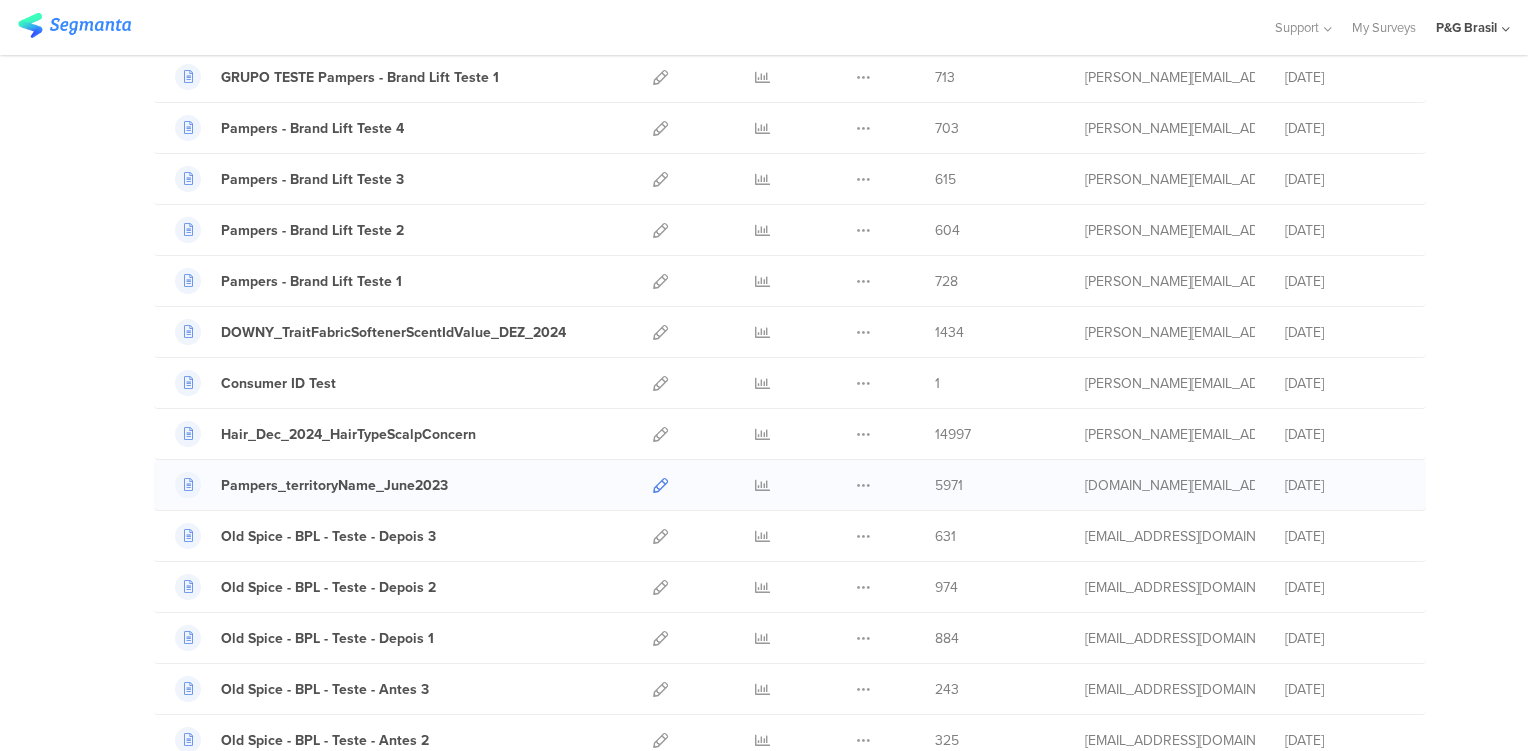 click at bounding box center [660, 485] 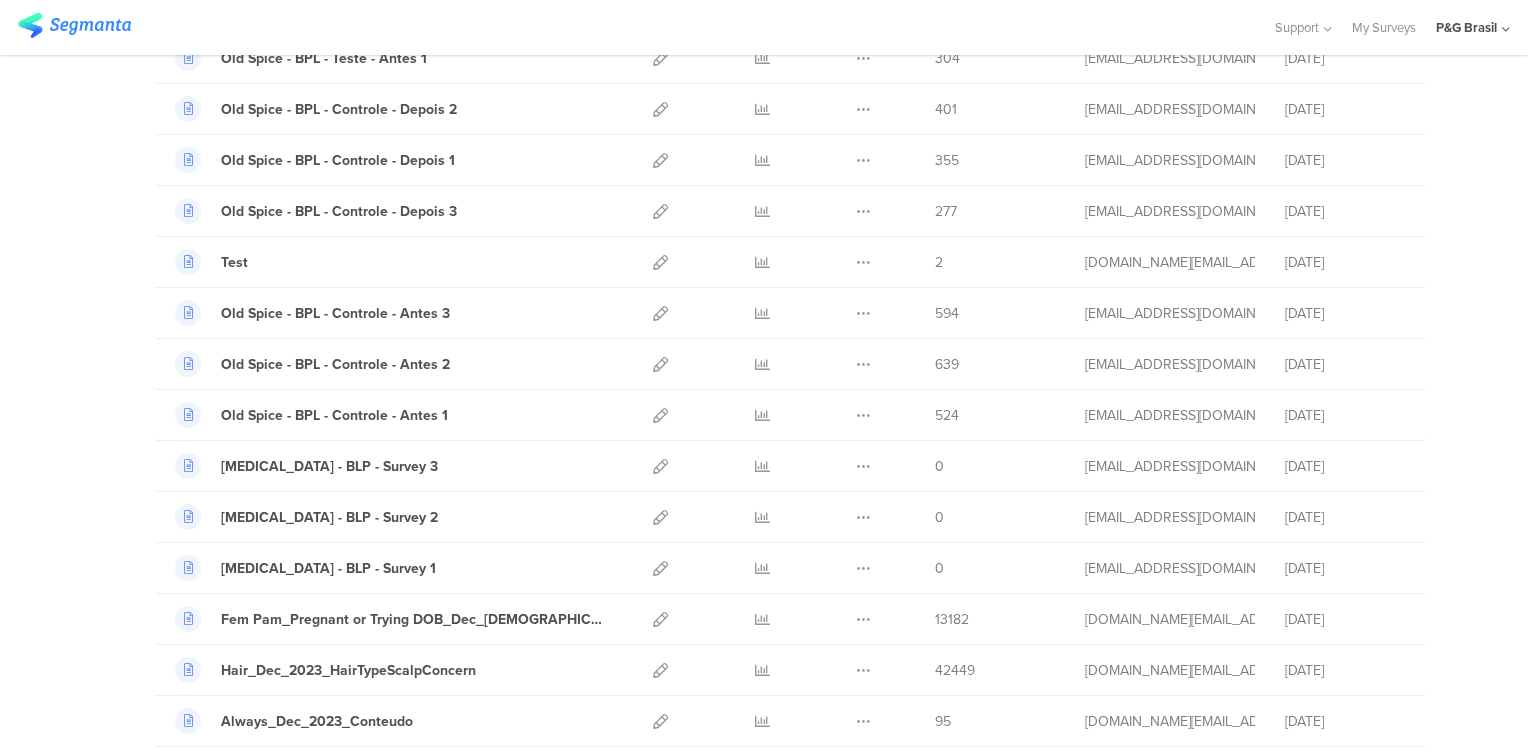 scroll, scrollTop: 1148, scrollLeft: 0, axis: vertical 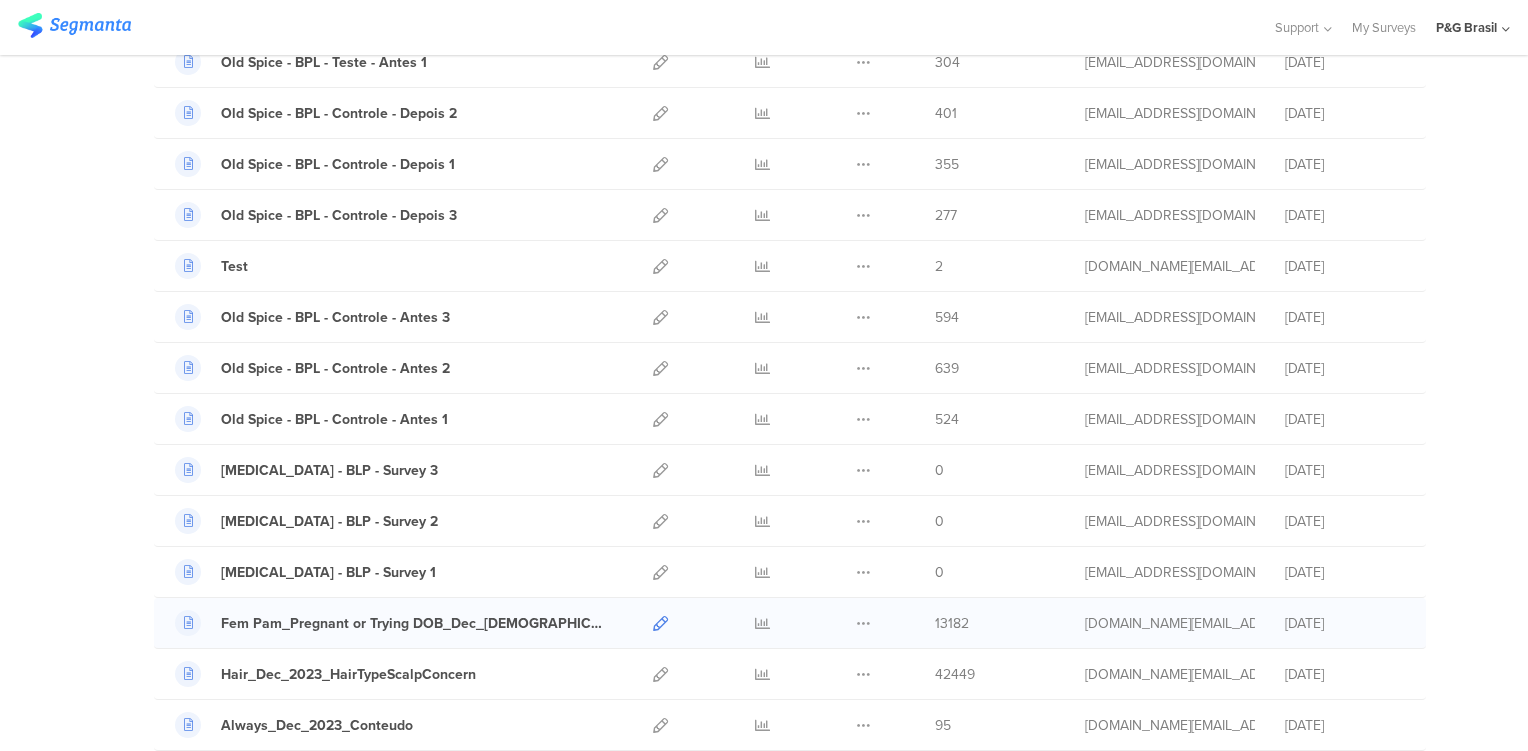 click at bounding box center [660, 623] 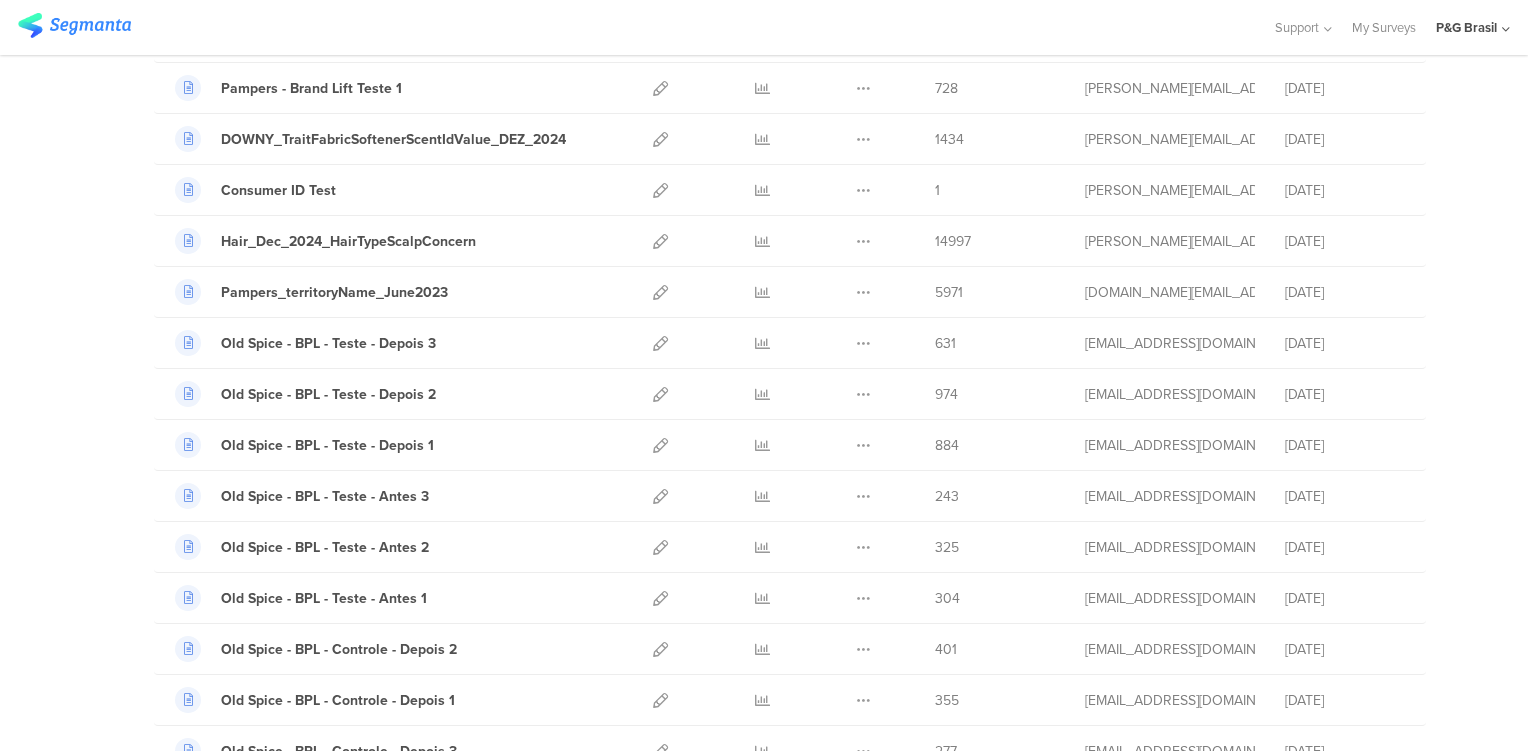 scroll, scrollTop: 626, scrollLeft: 0, axis: vertical 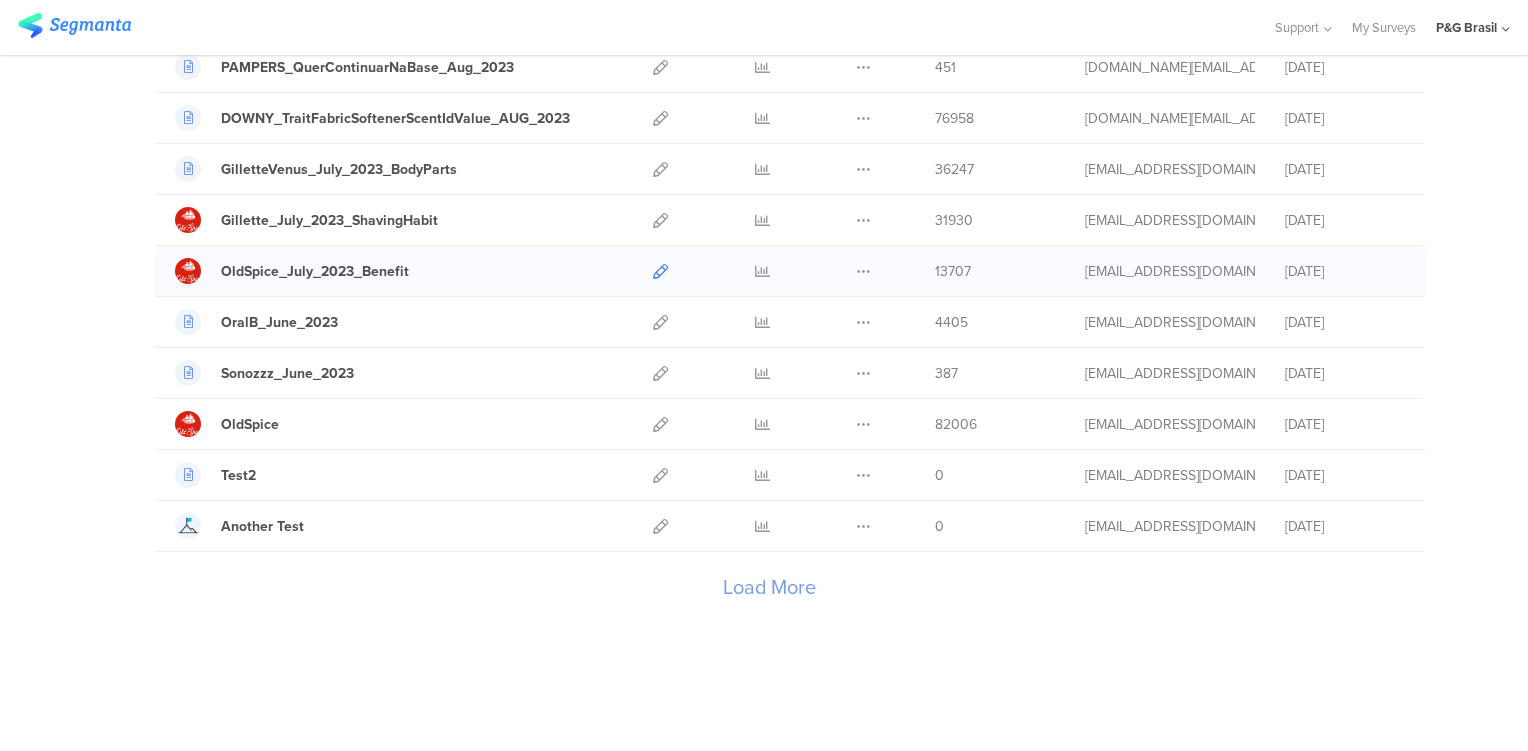 click at bounding box center (660, 271) 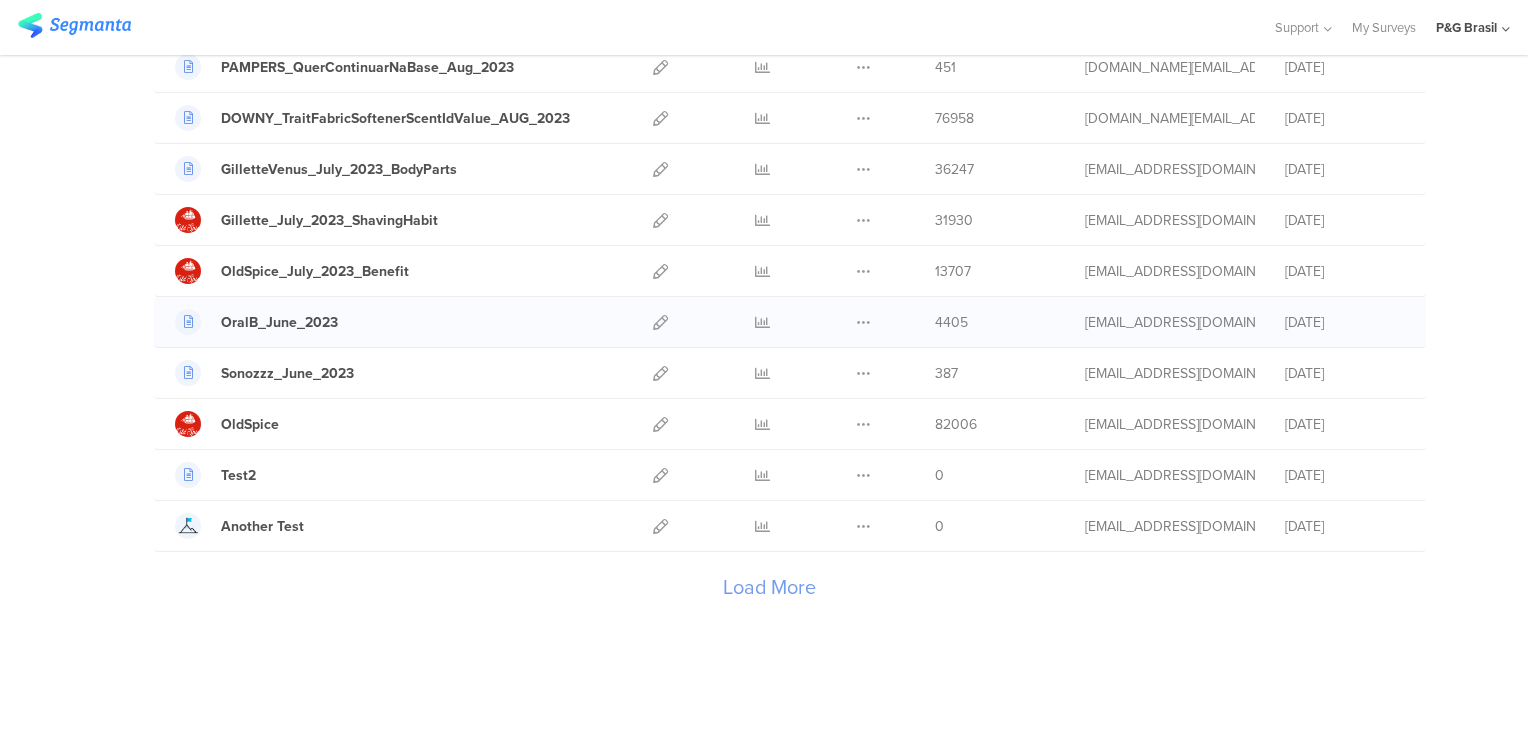 click at bounding box center [660, 322] 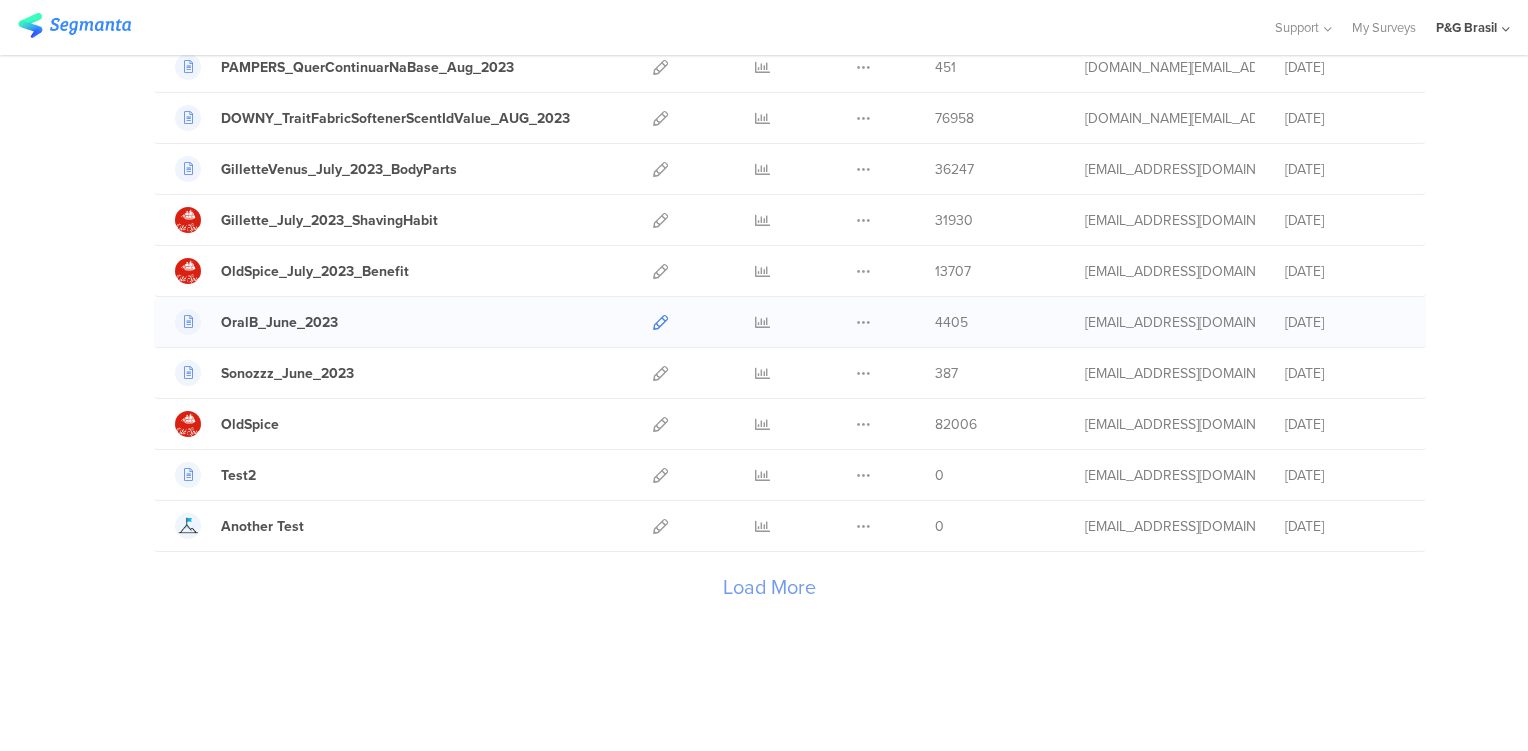 click at bounding box center (660, 322) 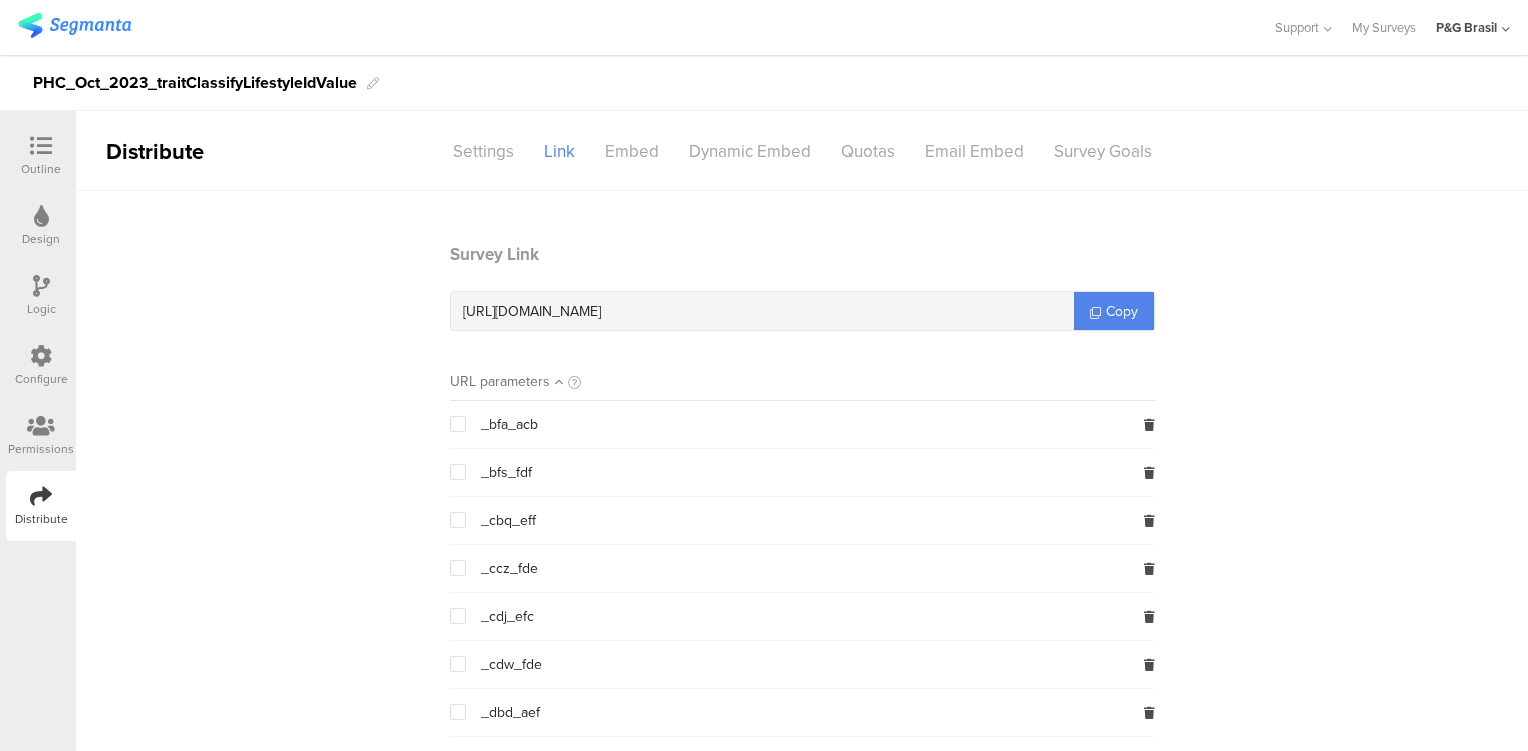 scroll, scrollTop: 0, scrollLeft: 0, axis: both 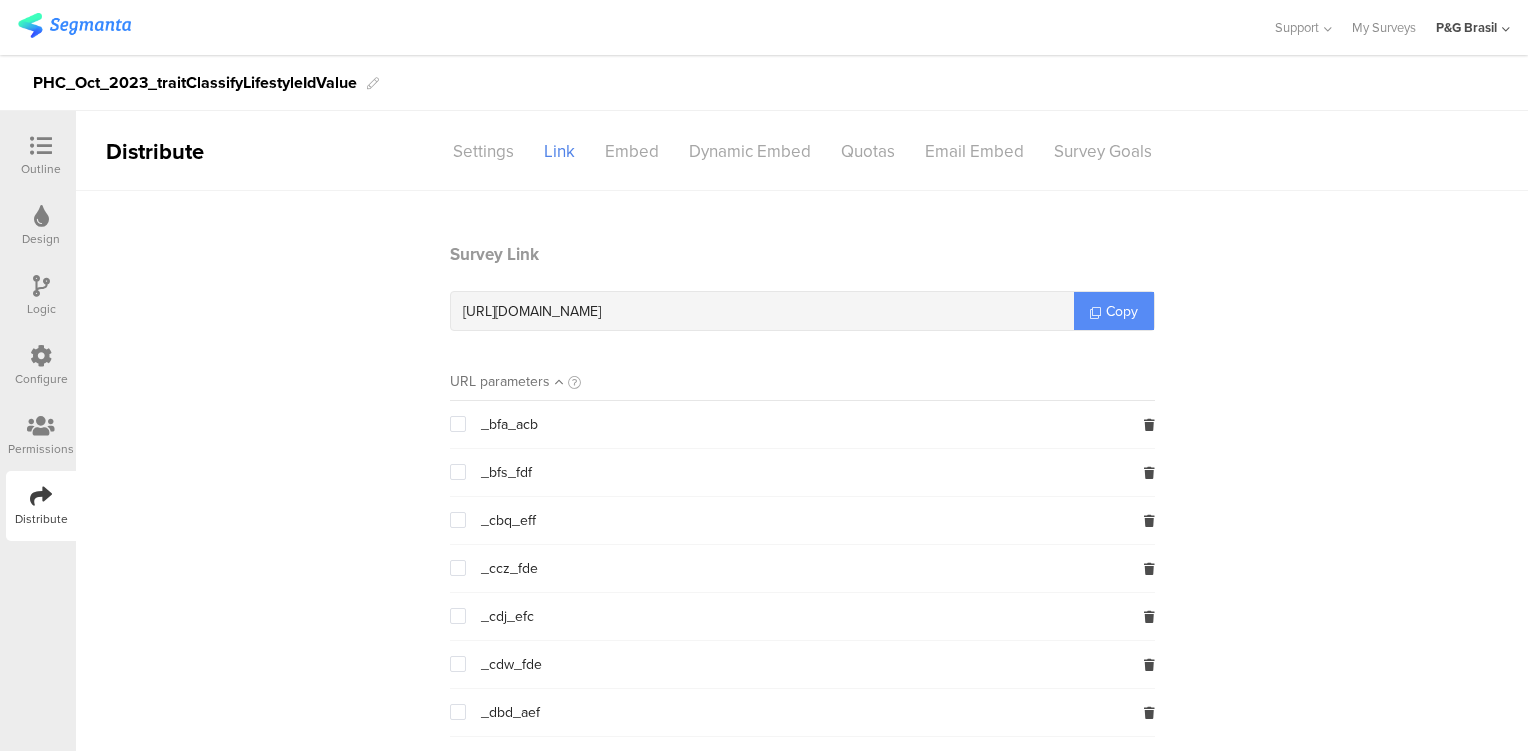 click on "Copy" at bounding box center [1122, 311] 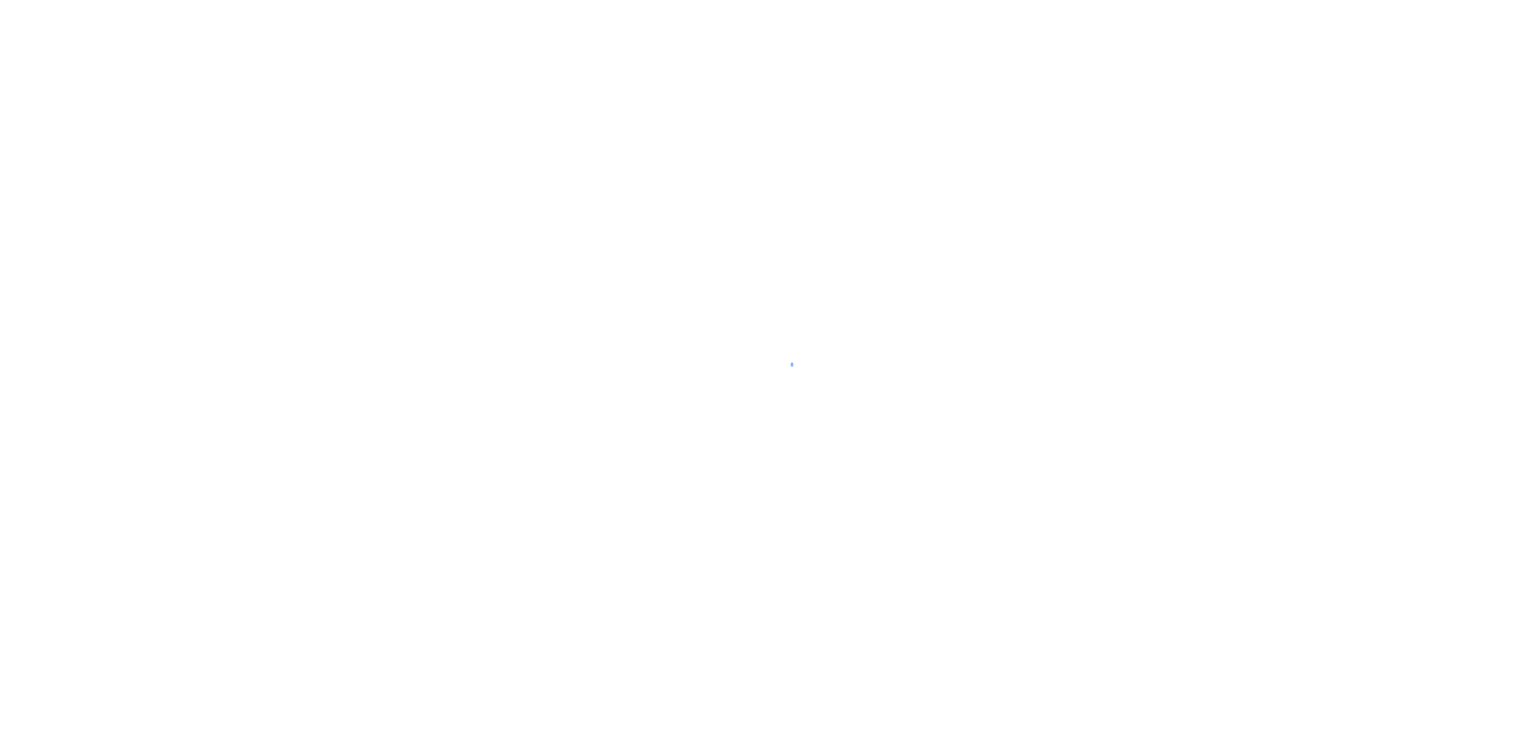 scroll, scrollTop: 0, scrollLeft: 0, axis: both 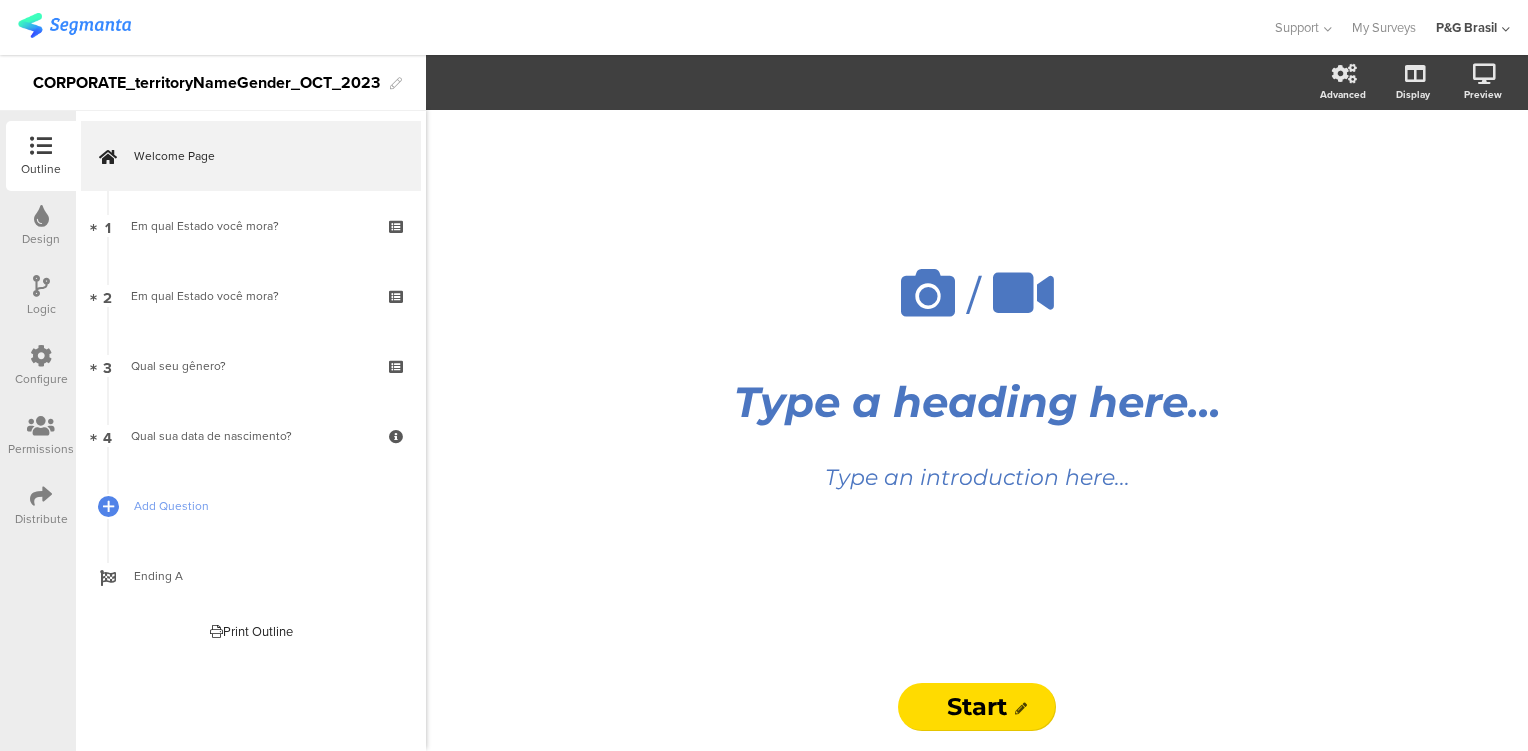 click at bounding box center [41, 496] 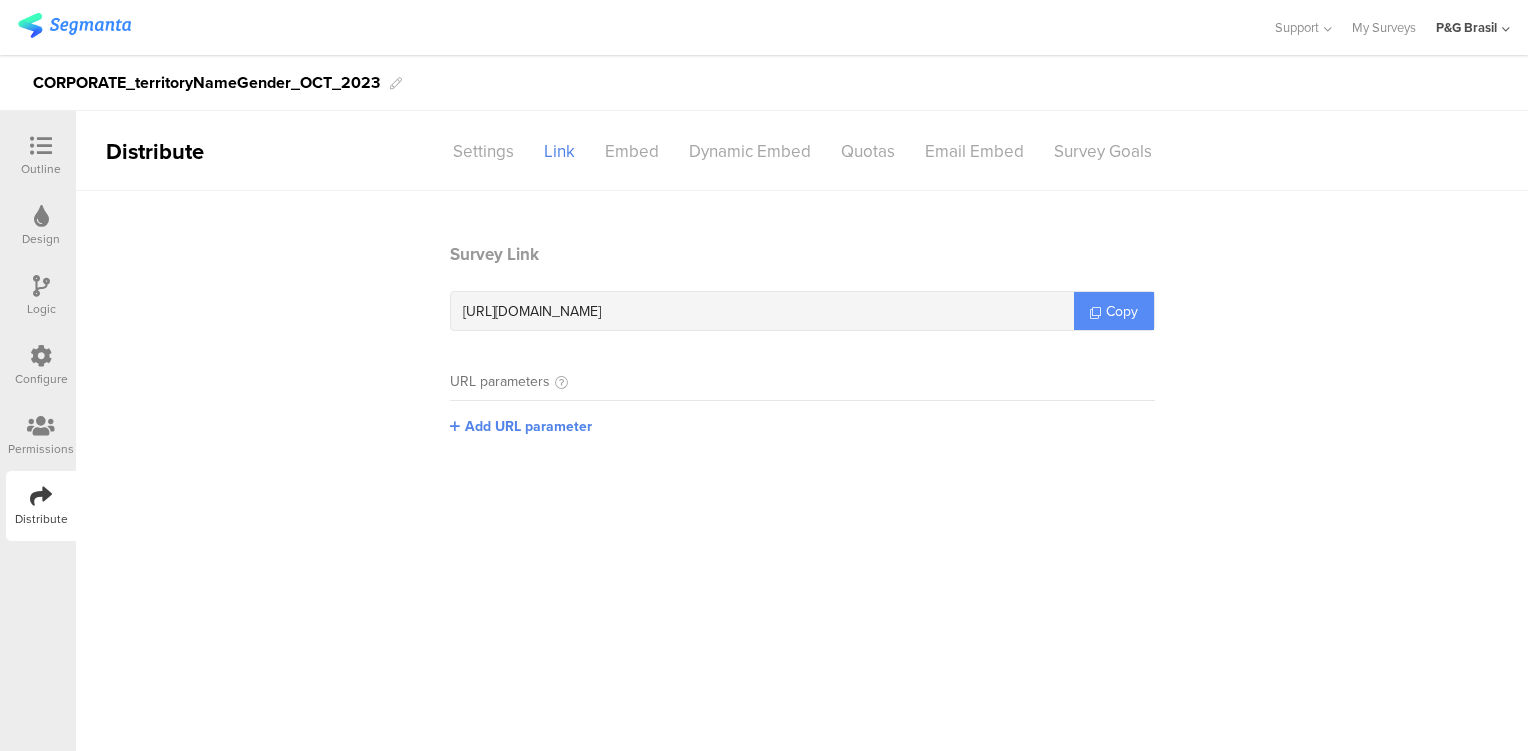 click on "Copy" at bounding box center (1114, 311) 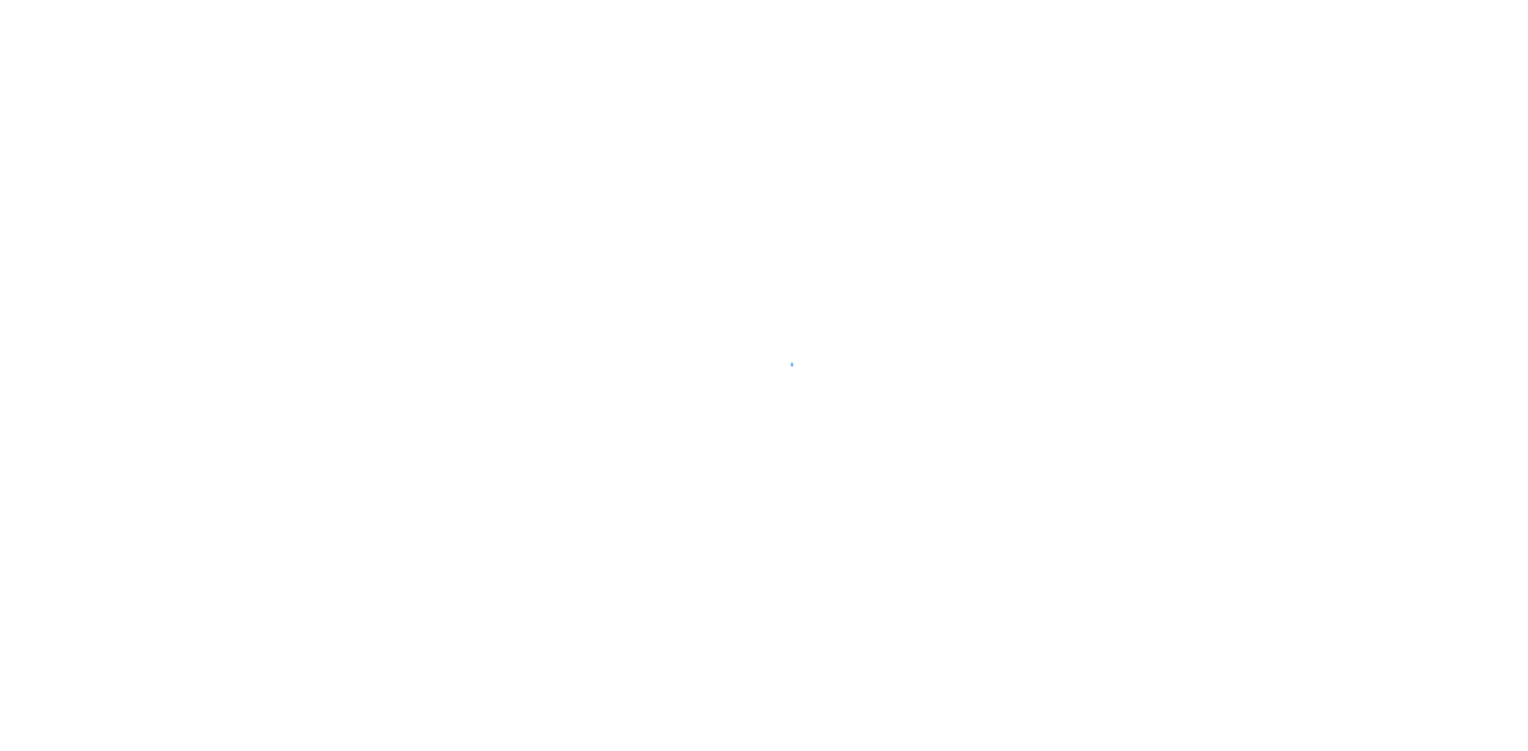 scroll, scrollTop: 0, scrollLeft: 0, axis: both 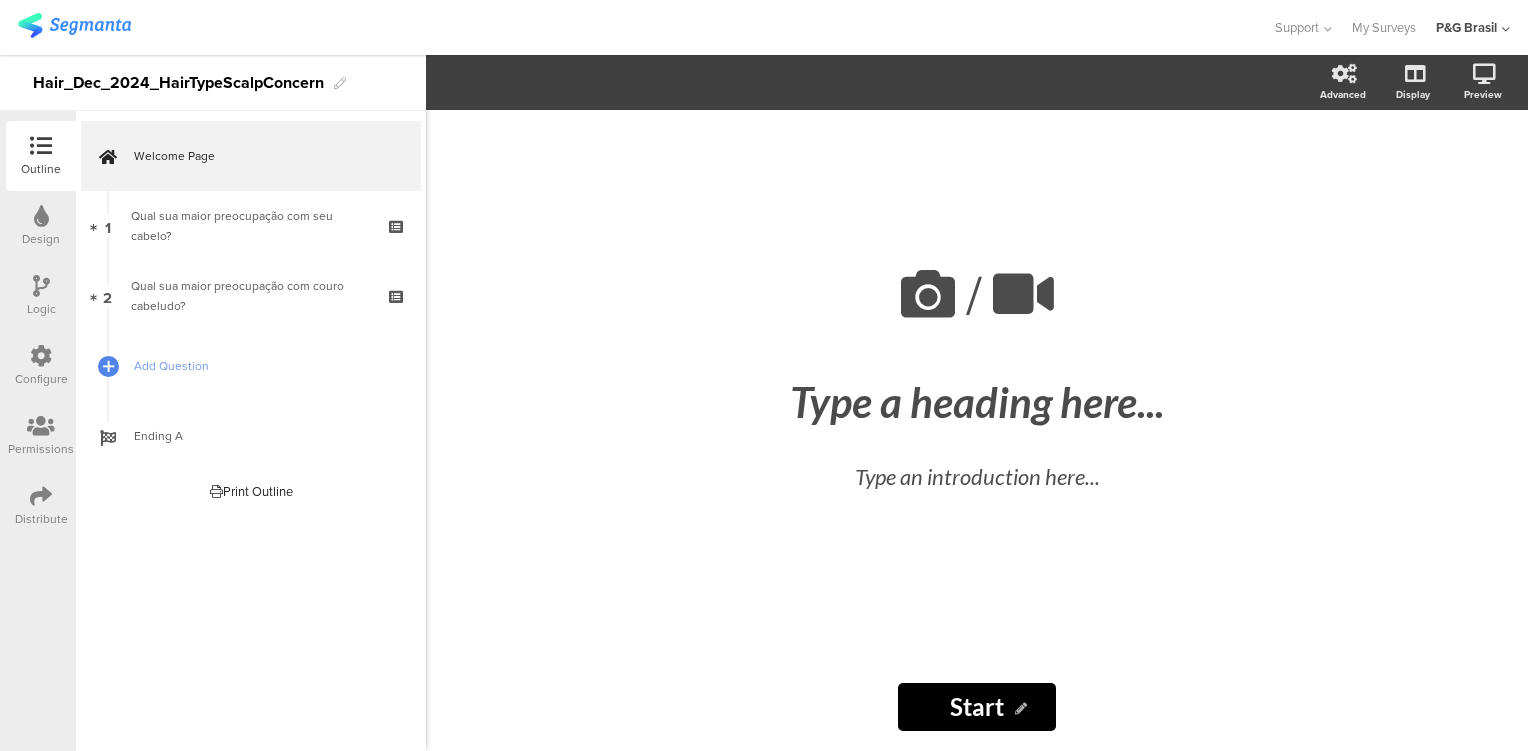 click at bounding box center (41, 496) 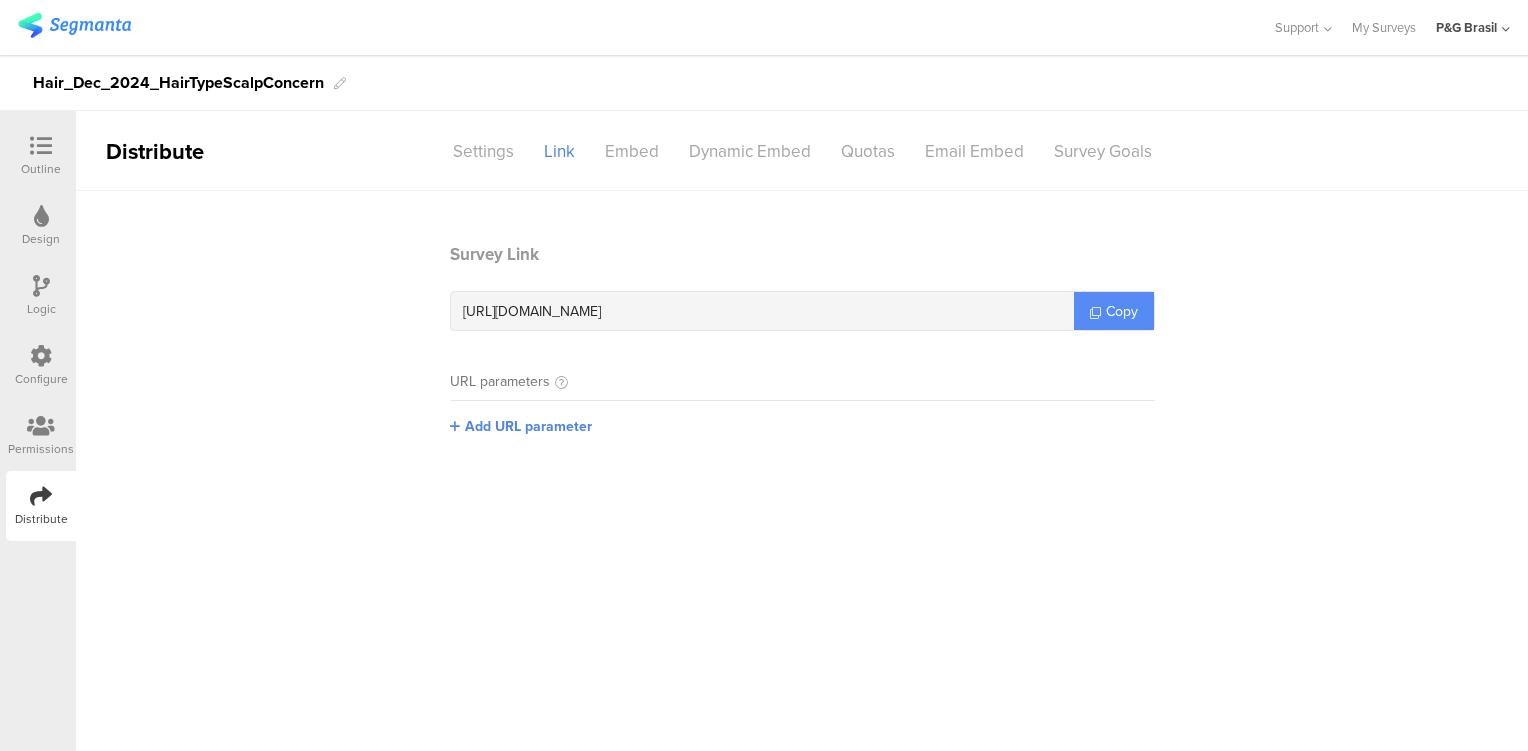 click on "Copy" at bounding box center (1122, 311) 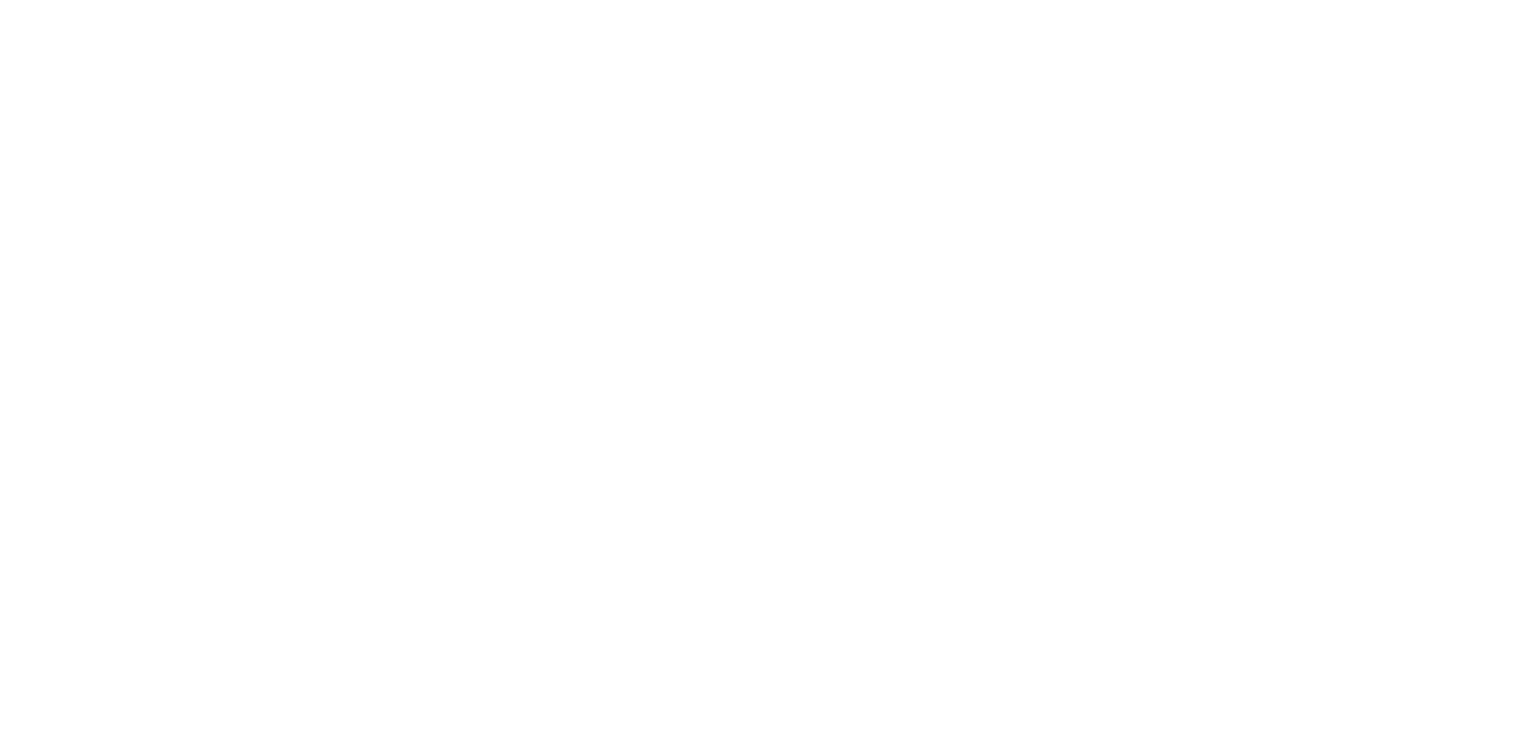 scroll, scrollTop: 0, scrollLeft: 0, axis: both 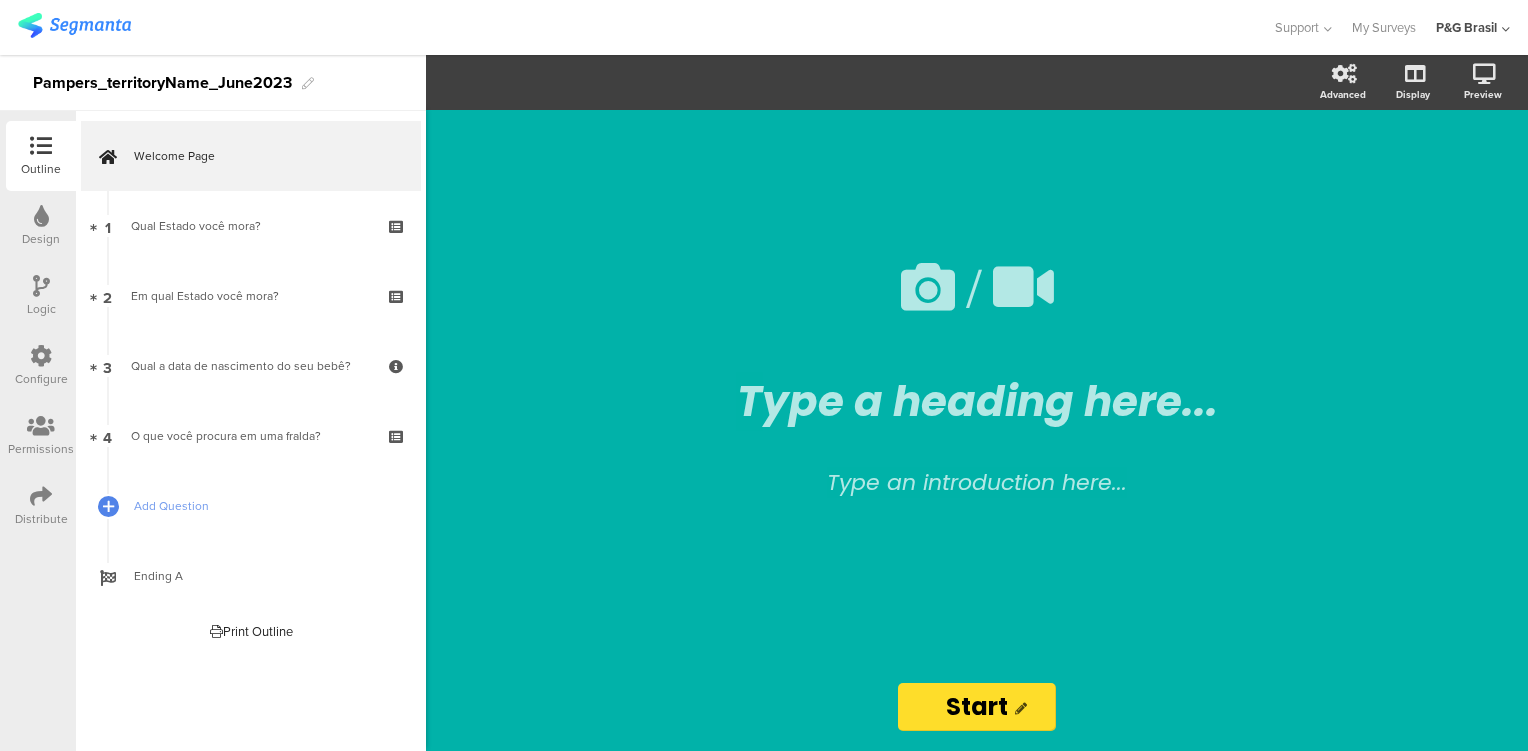 click on "Distribute" at bounding box center (41, 519) 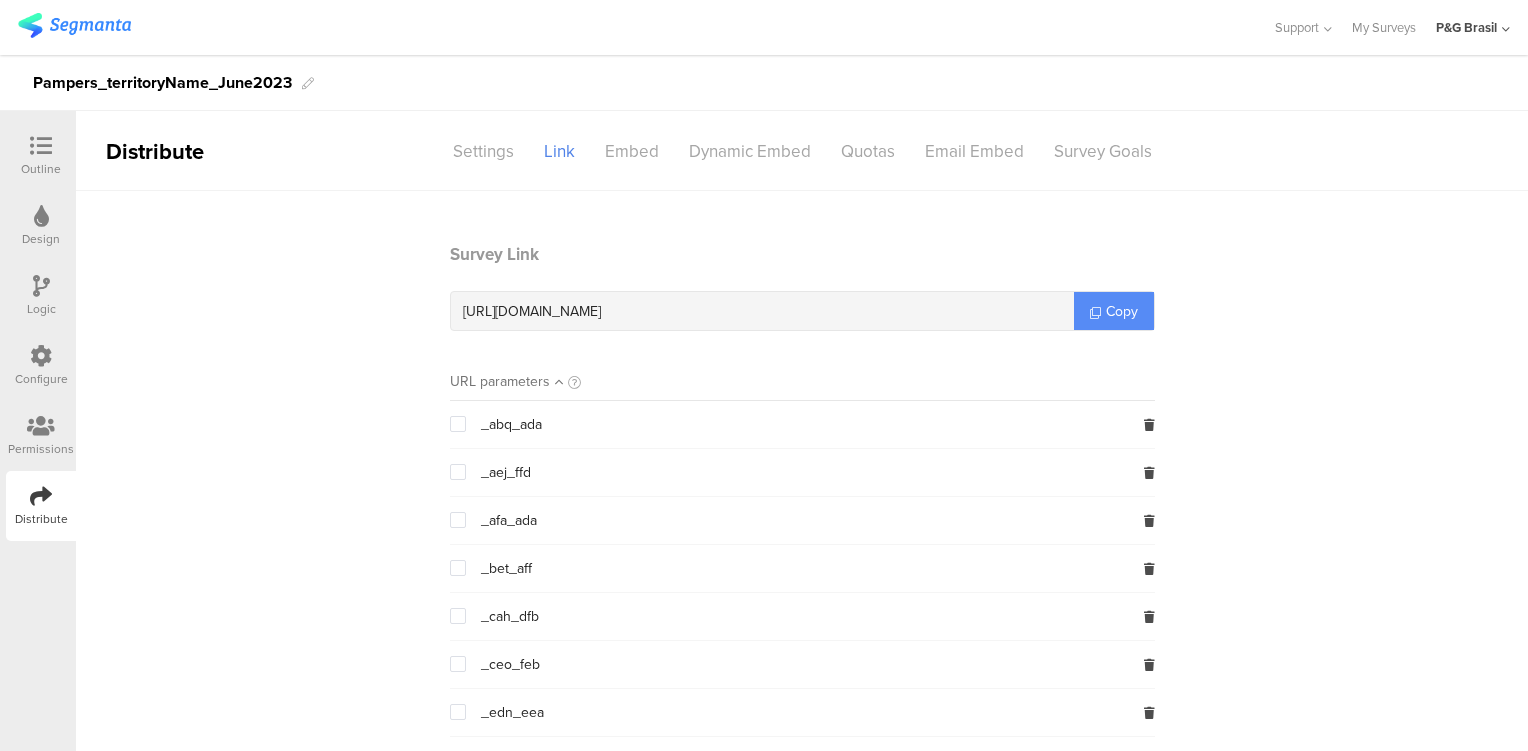 click on "Copy" at bounding box center [1114, 311] 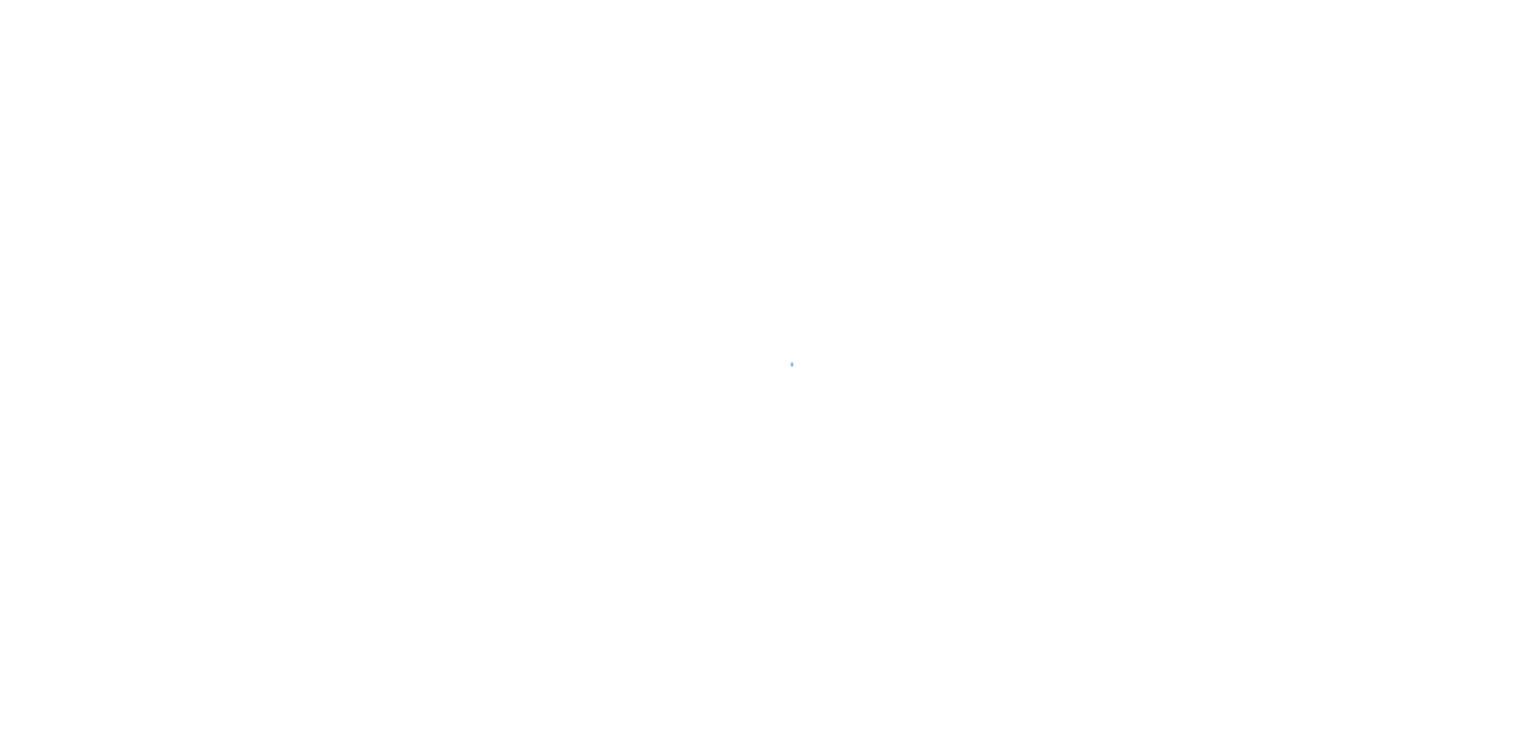 scroll, scrollTop: 0, scrollLeft: 0, axis: both 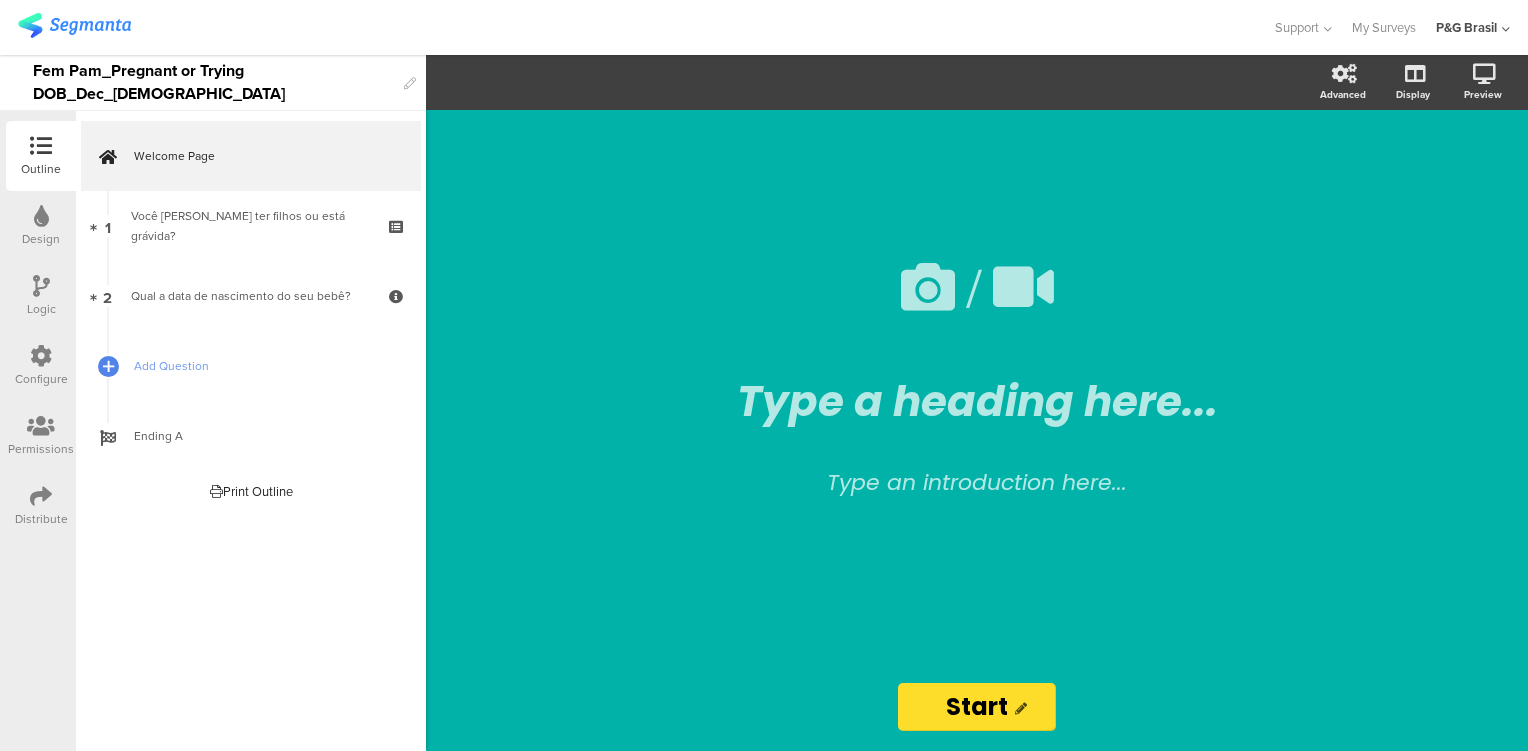 click at bounding box center [41, 496] 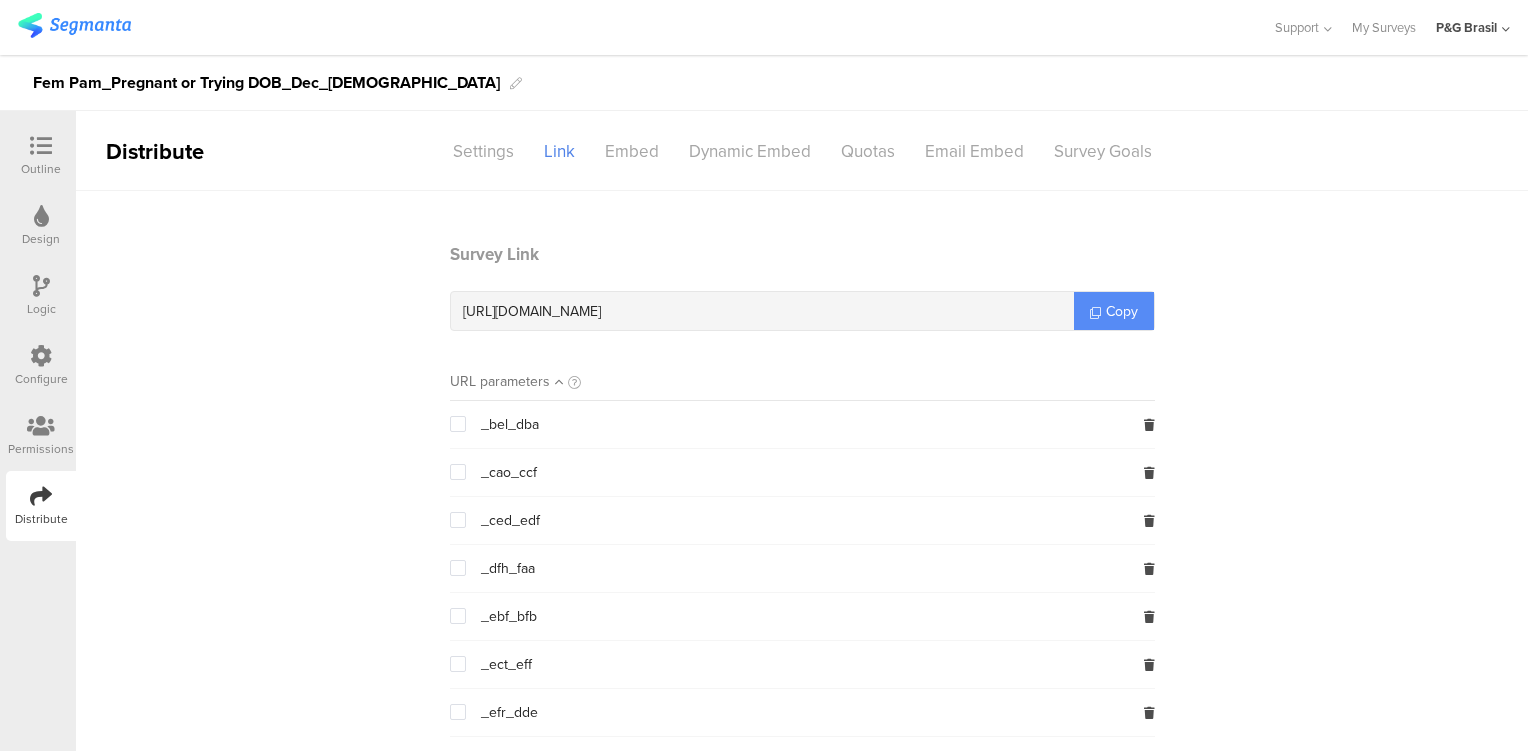 click on "Copy" at bounding box center [1122, 311] 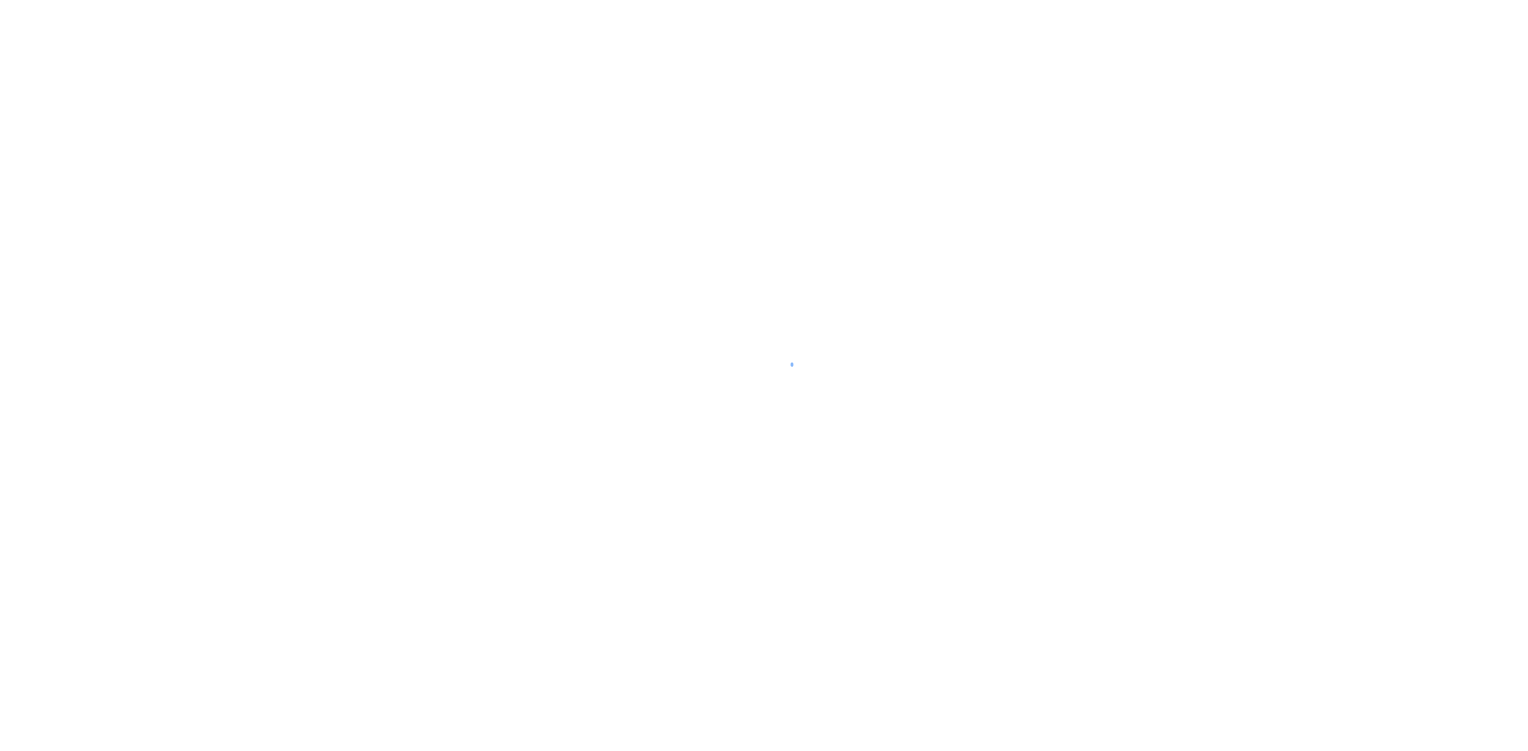 scroll, scrollTop: 0, scrollLeft: 0, axis: both 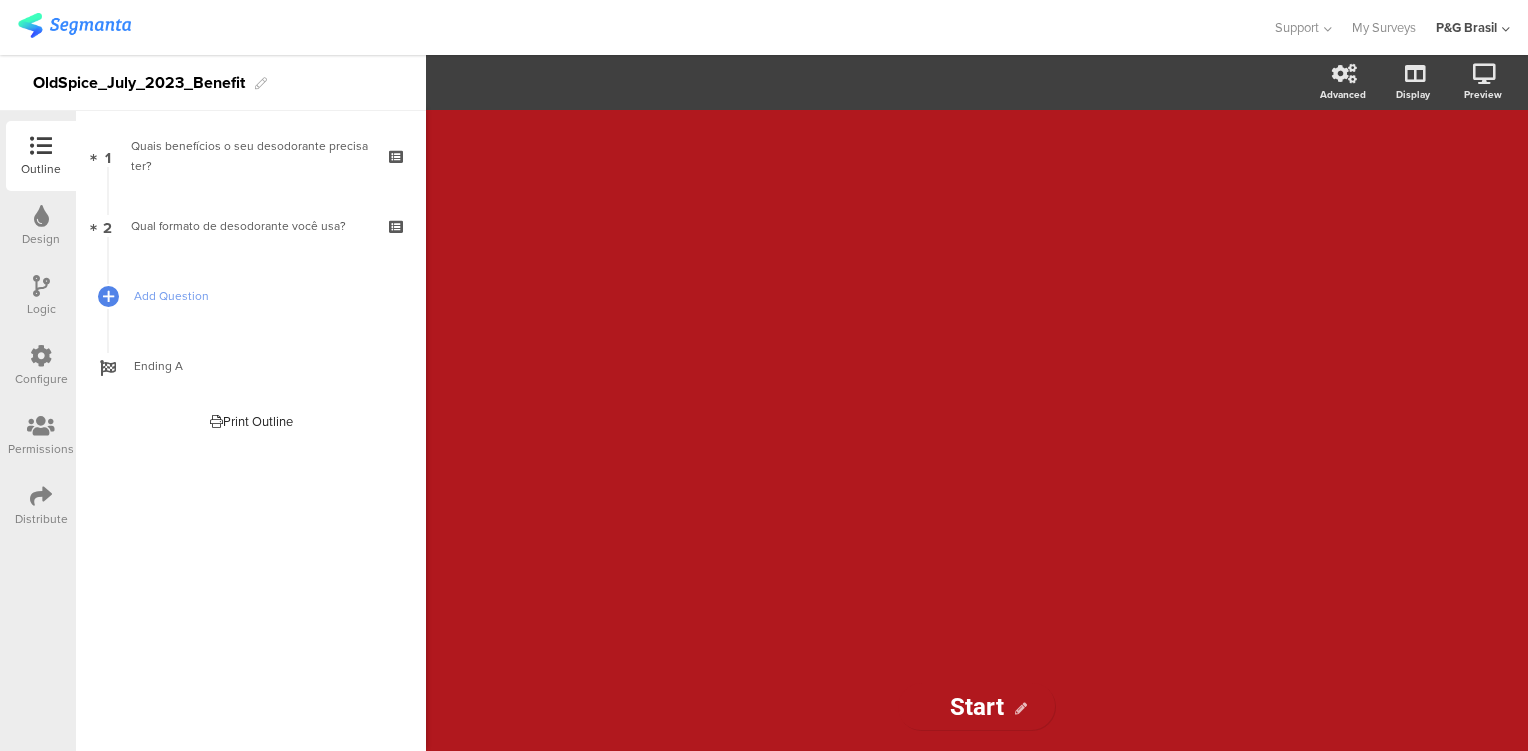 click on "Distribute" at bounding box center [41, 519] 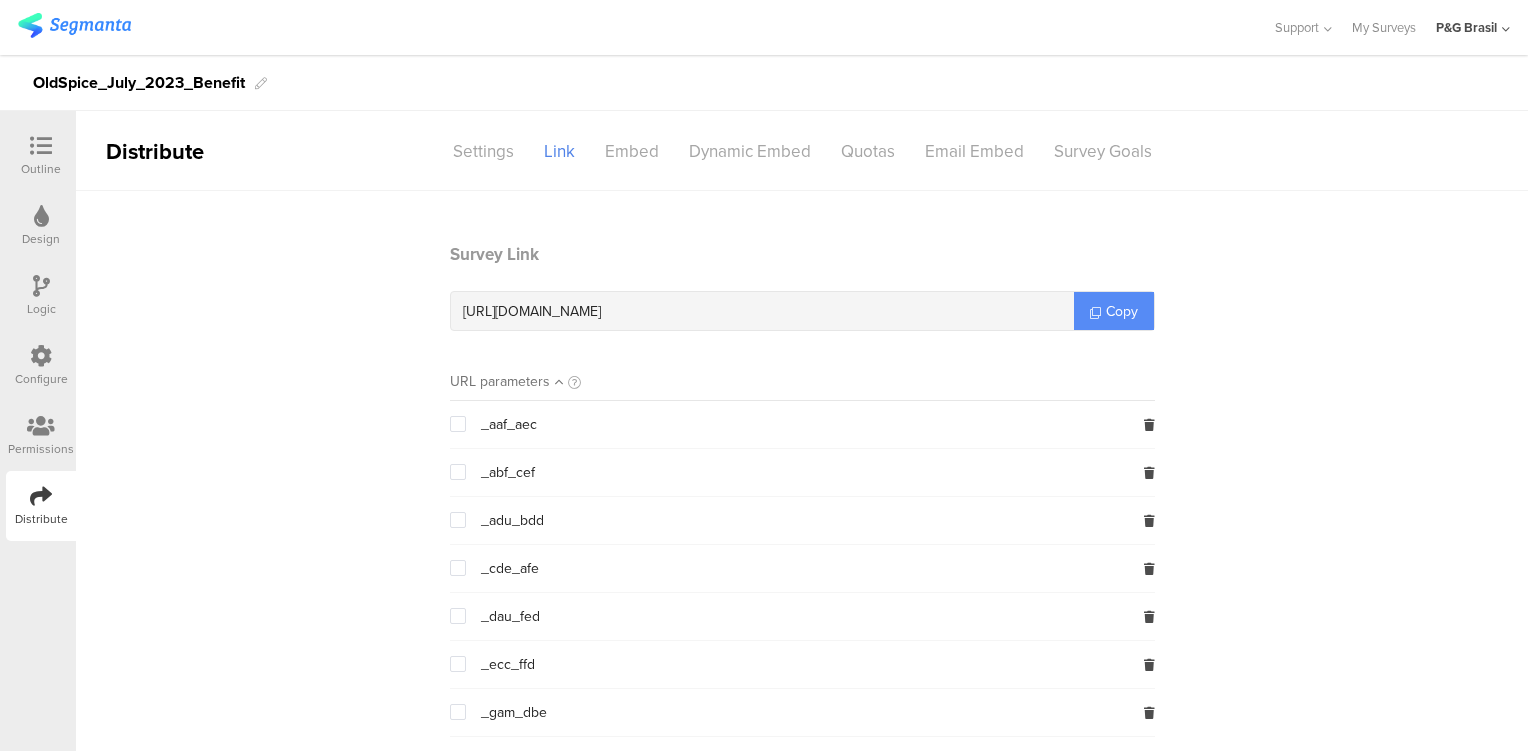 click on "Copy" at bounding box center [1114, 311] 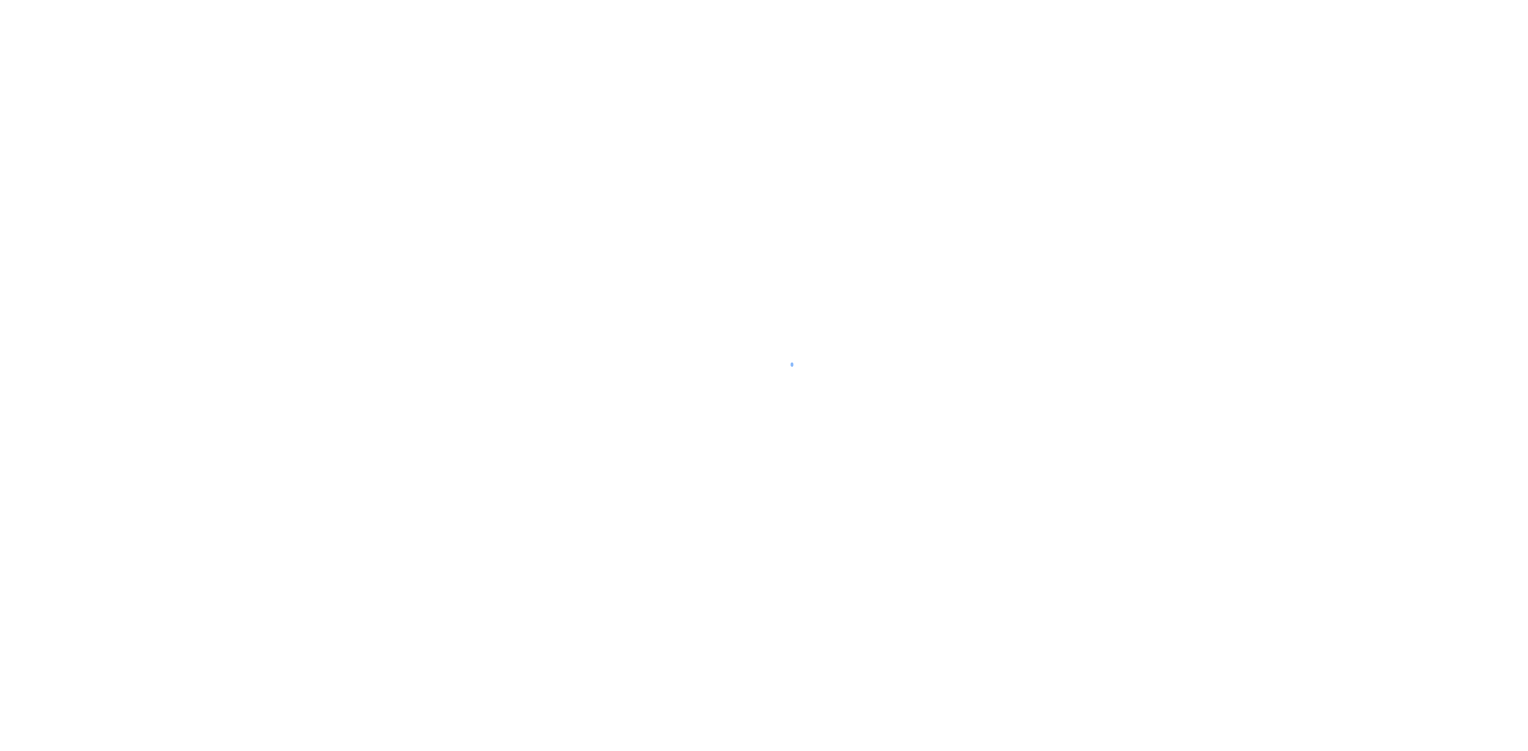 scroll, scrollTop: 0, scrollLeft: 0, axis: both 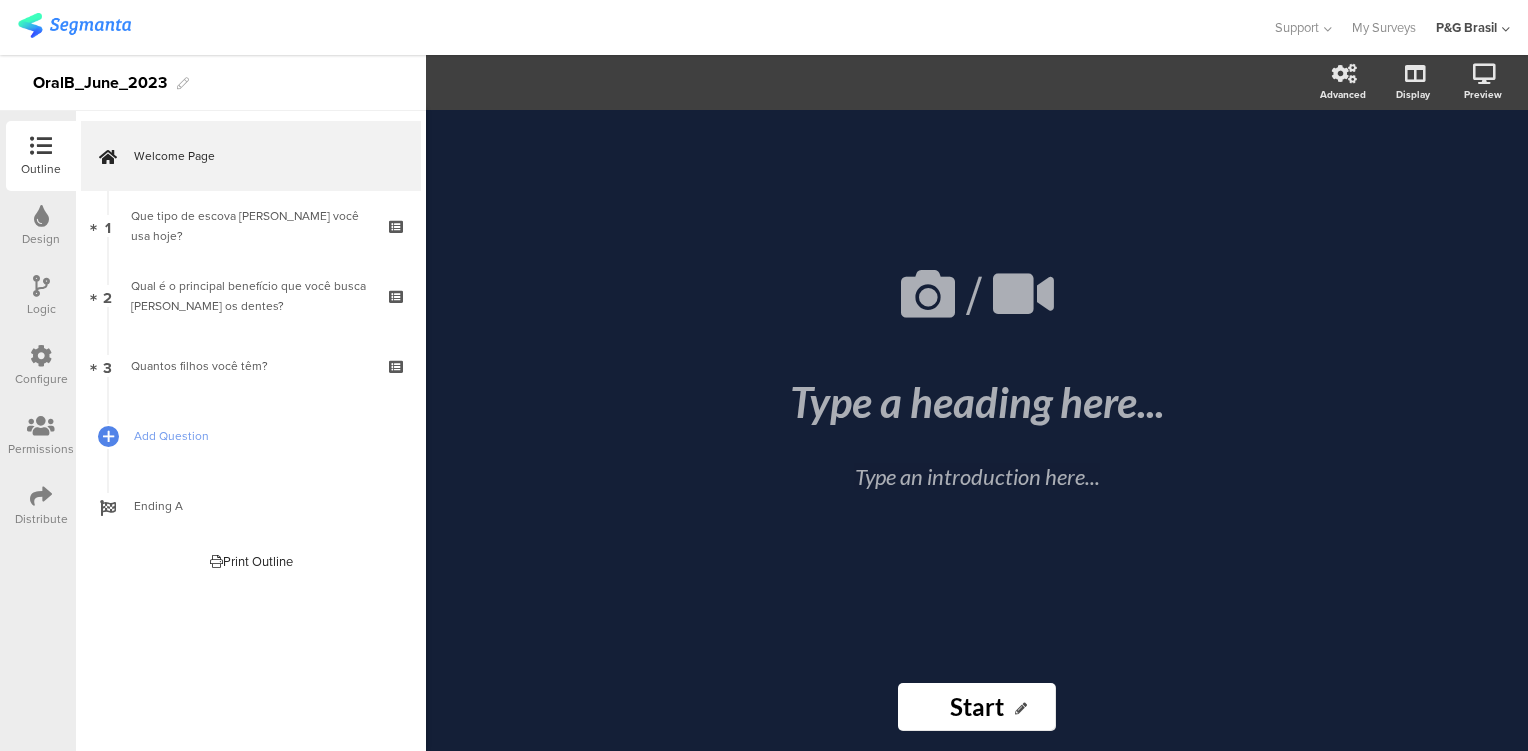 click on "Distribute" at bounding box center (41, 506) 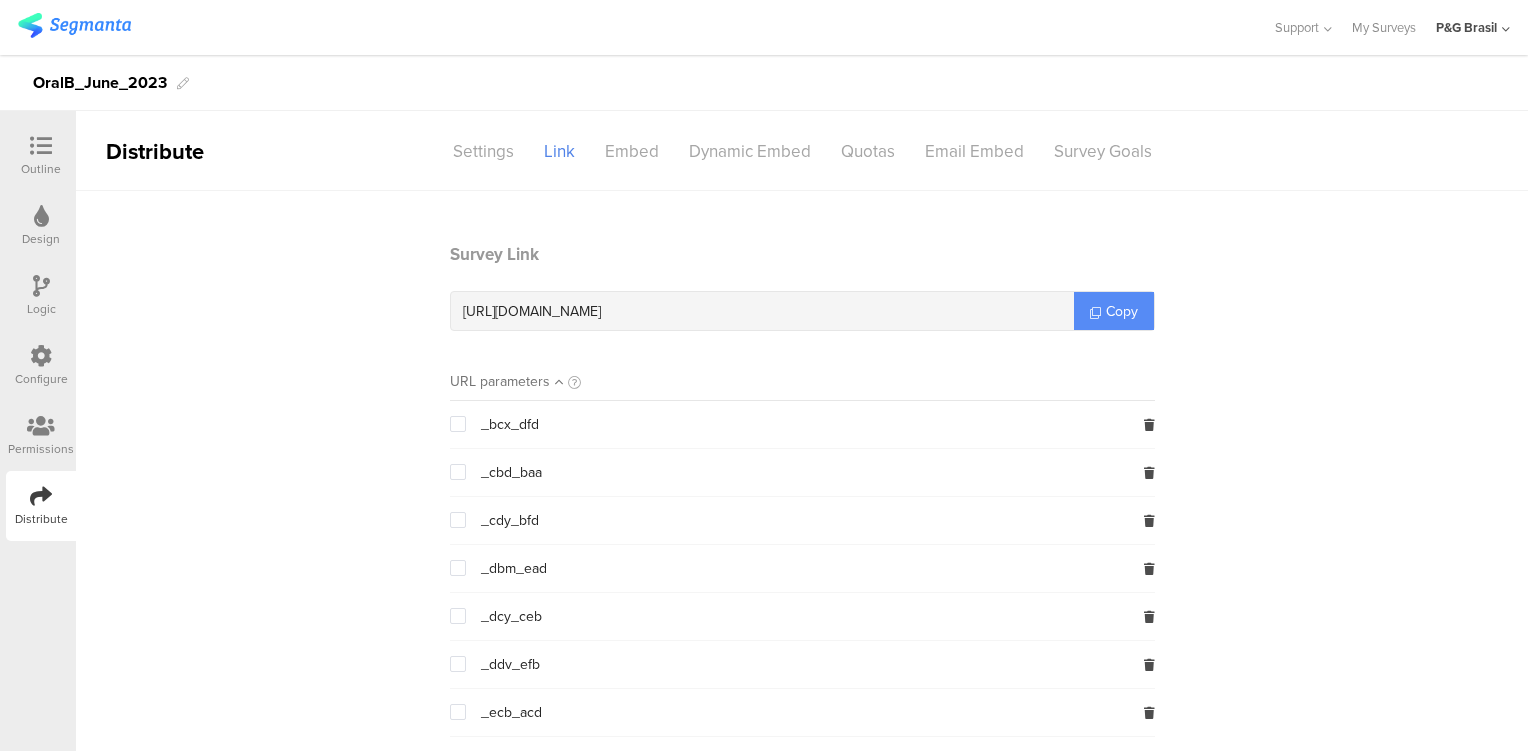 click on "Copy" at bounding box center [1114, 311] 